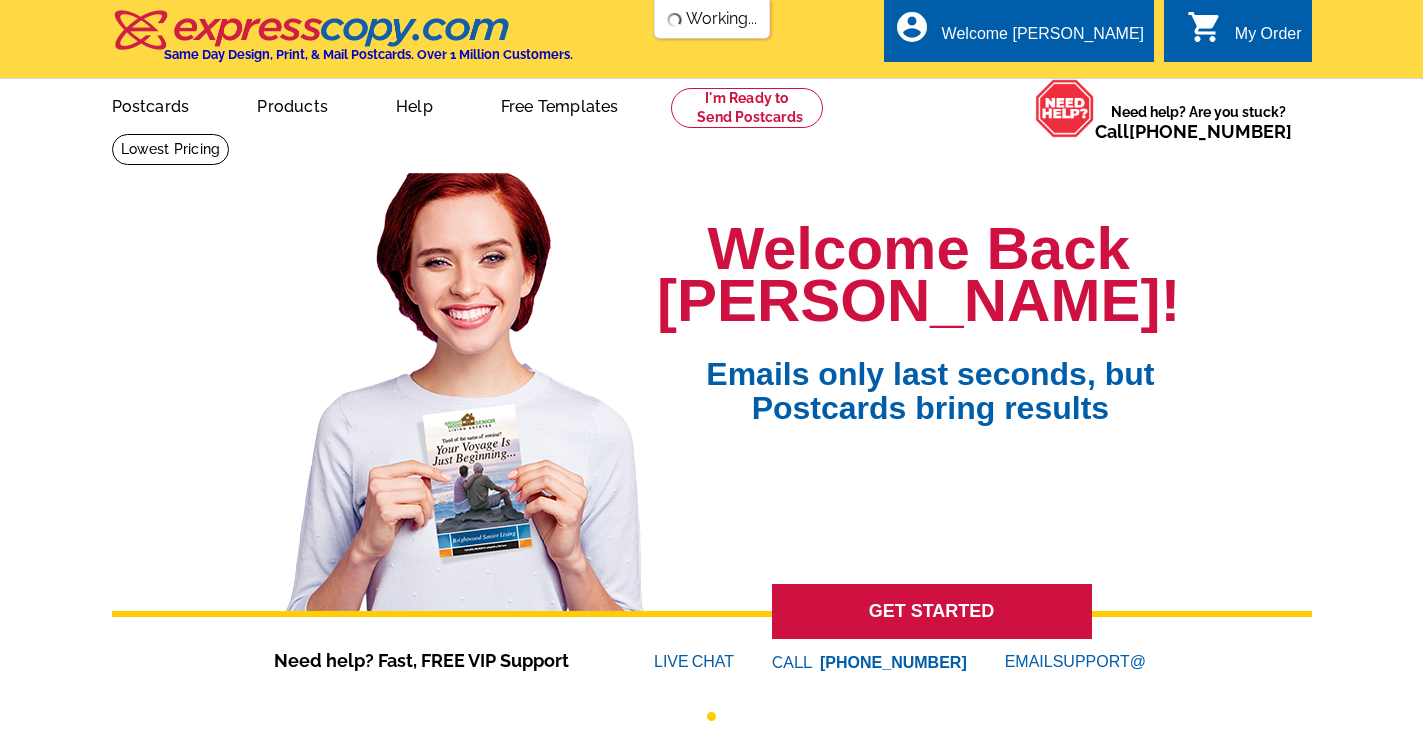 scroll, scrollTop: 0, scrollLeft: 0, axis: both 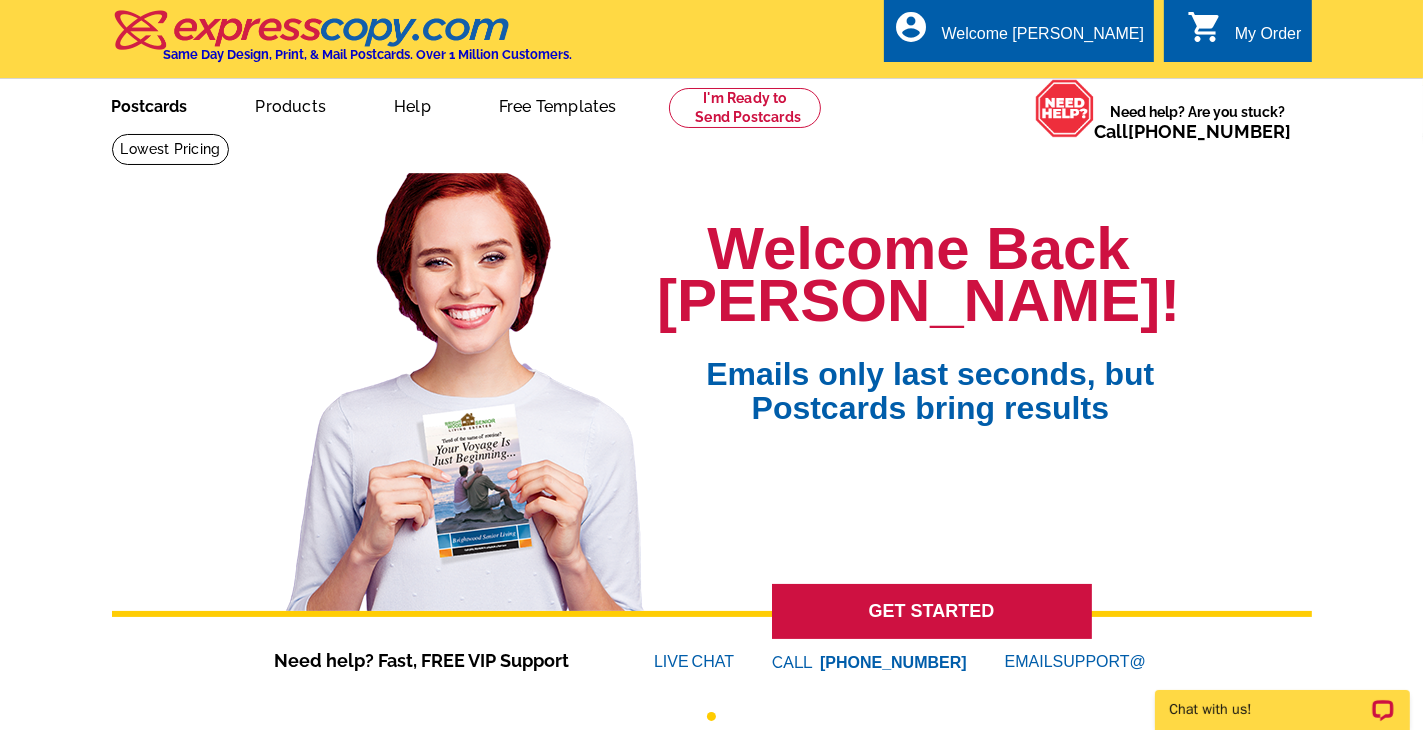 click on "Postcards" at bounding box center [150, 104] 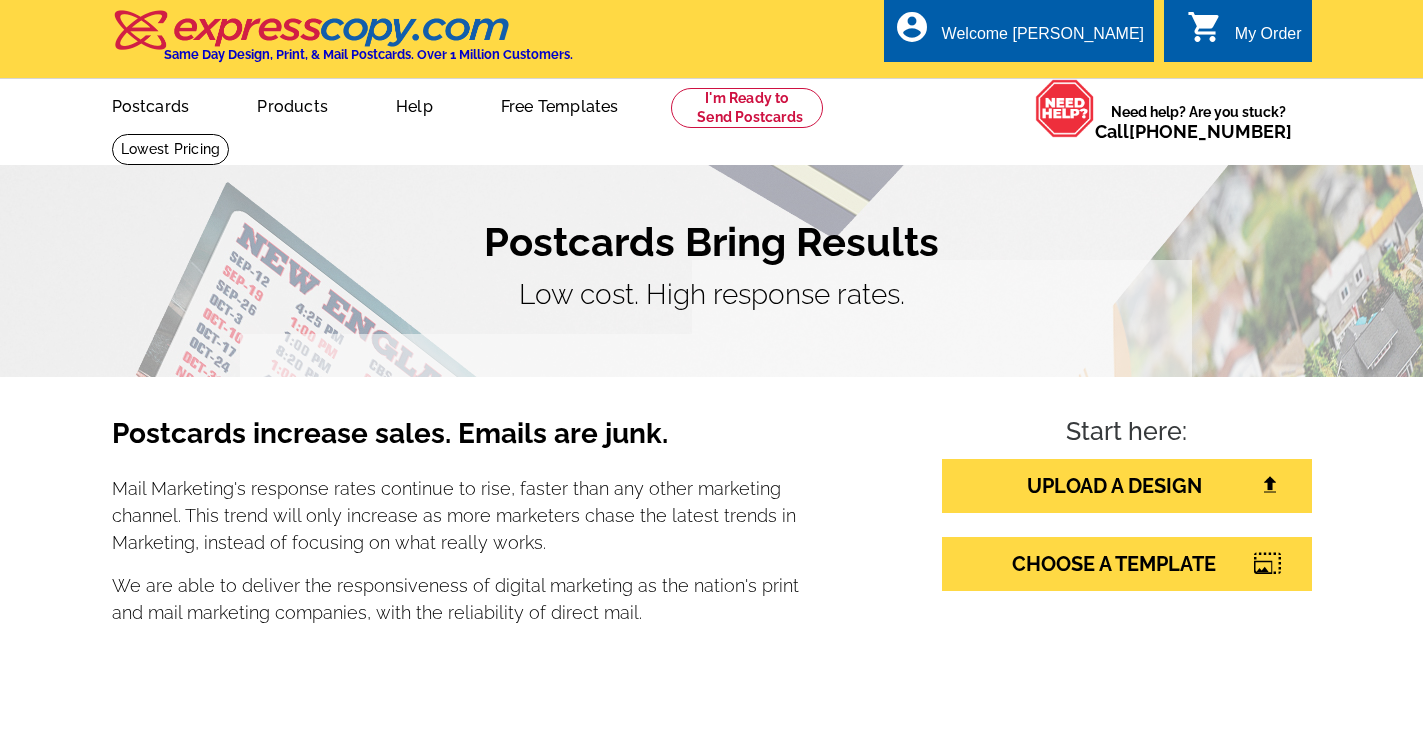 scroll, scrollTop: 0, scrollLeft: 0, axis: both 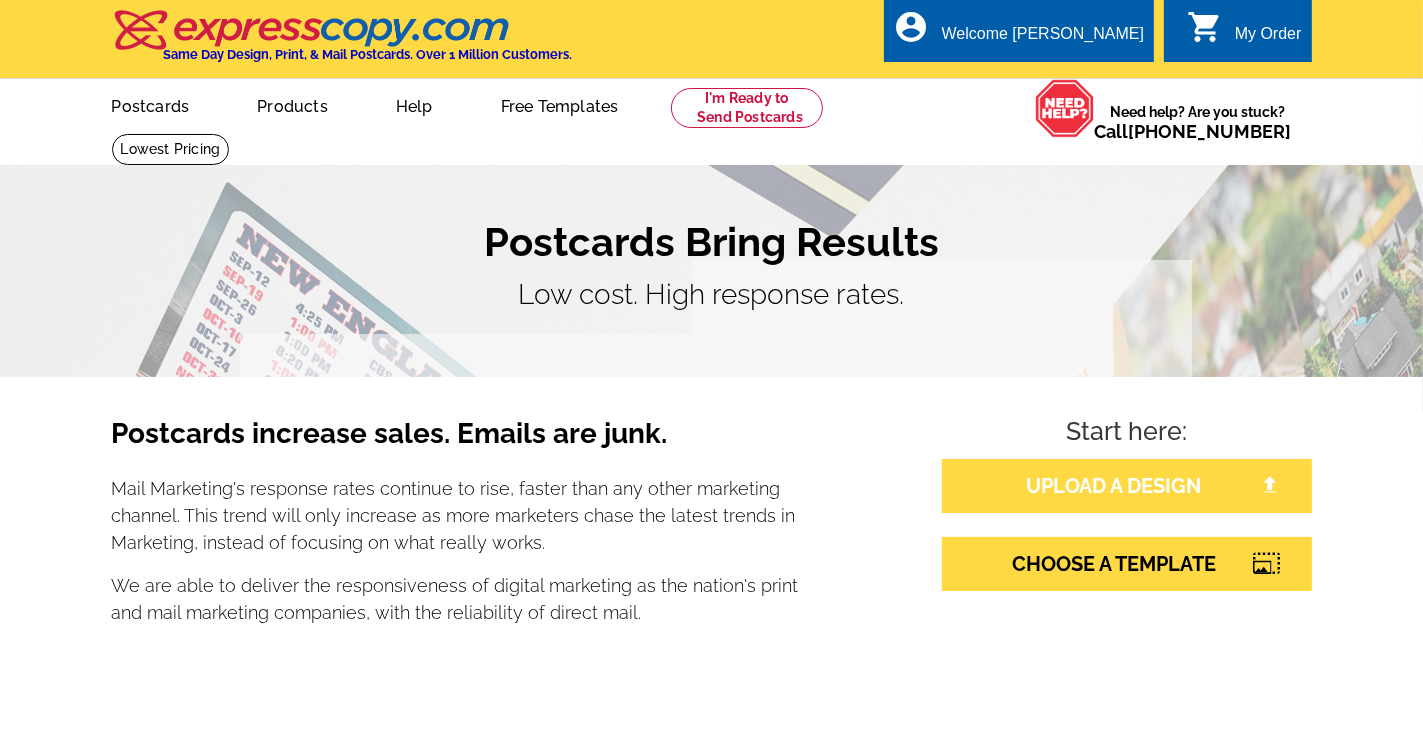 click on "UPLOAD A DESIGN" at bounding box center (1127, 486) 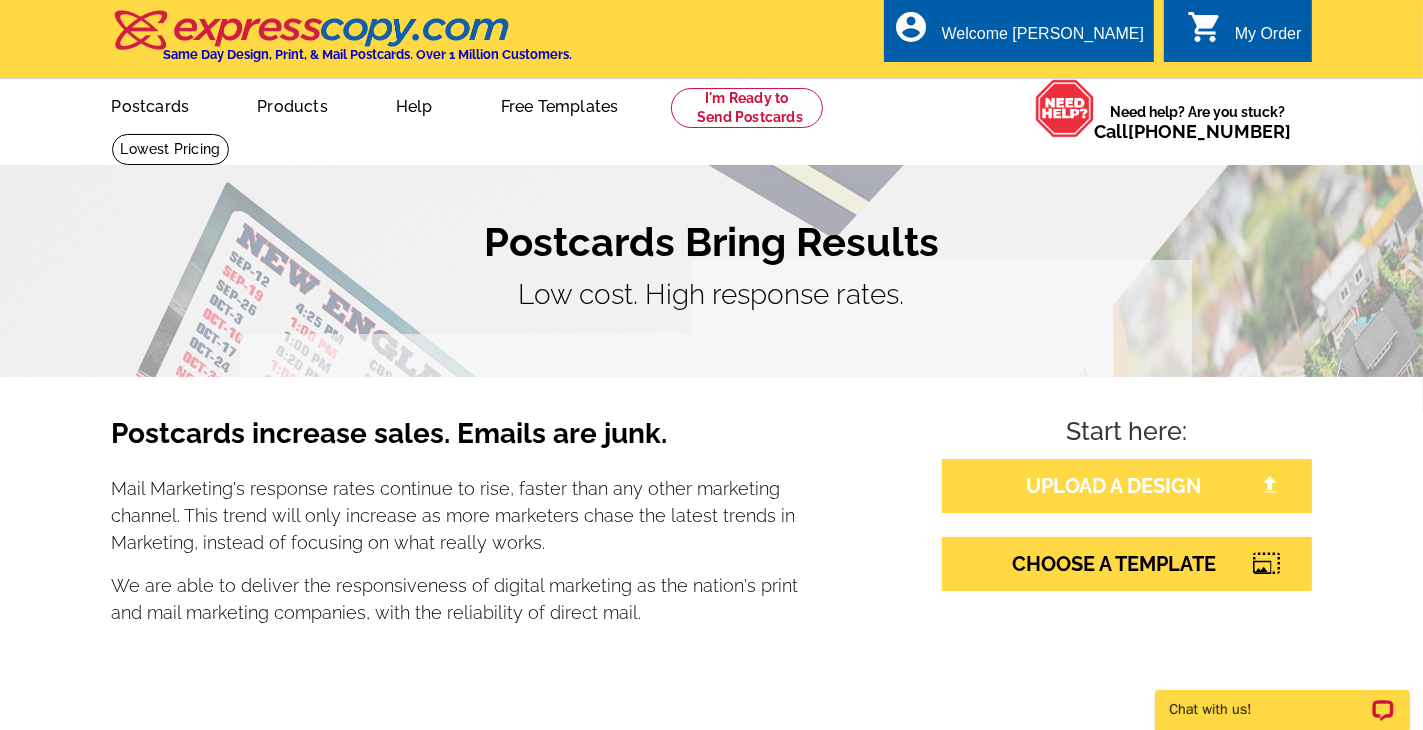 scroll, scrollTop: 0, scrollLeft: 0, axis: both 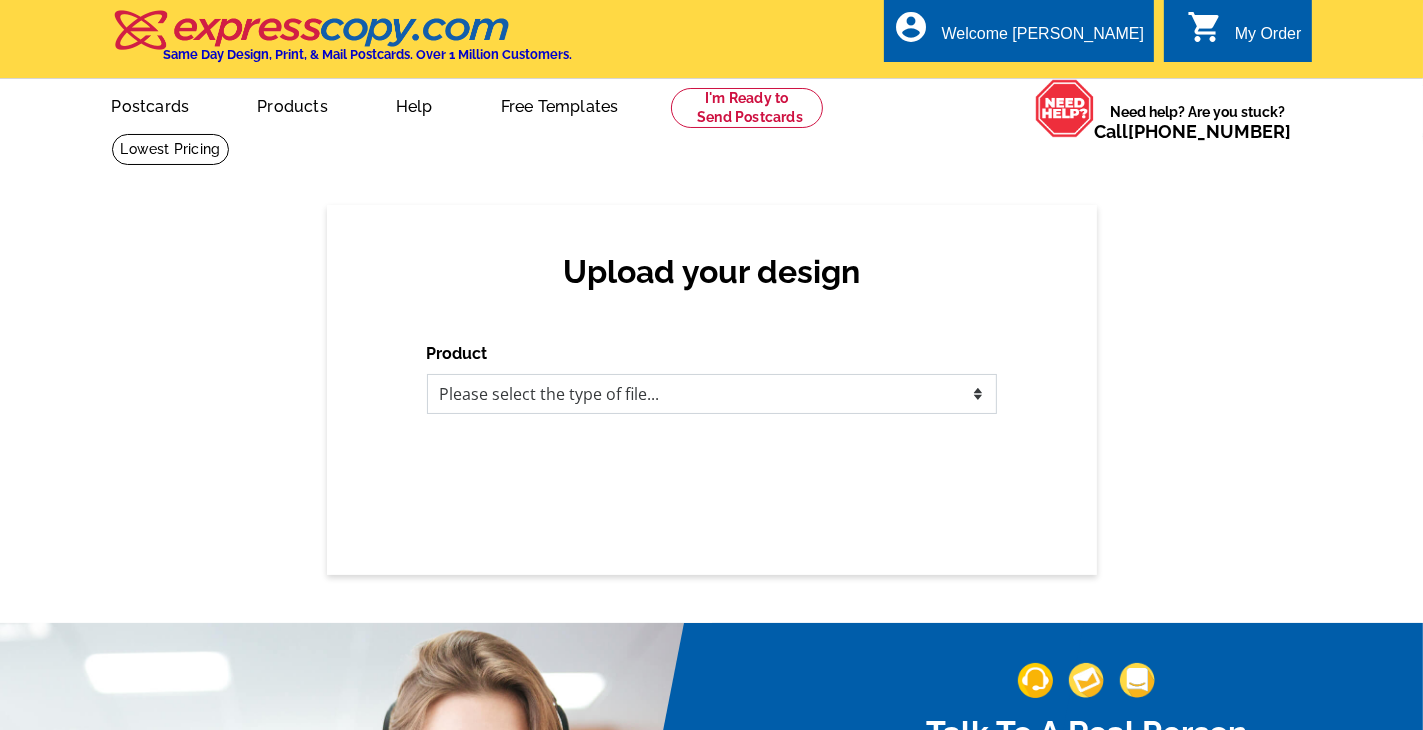 click on "Please select the type of file...
Postcards
Business Cards
Letters and flyers
Greeting Cards
Door Hangers" at bounding box center [712, 394] 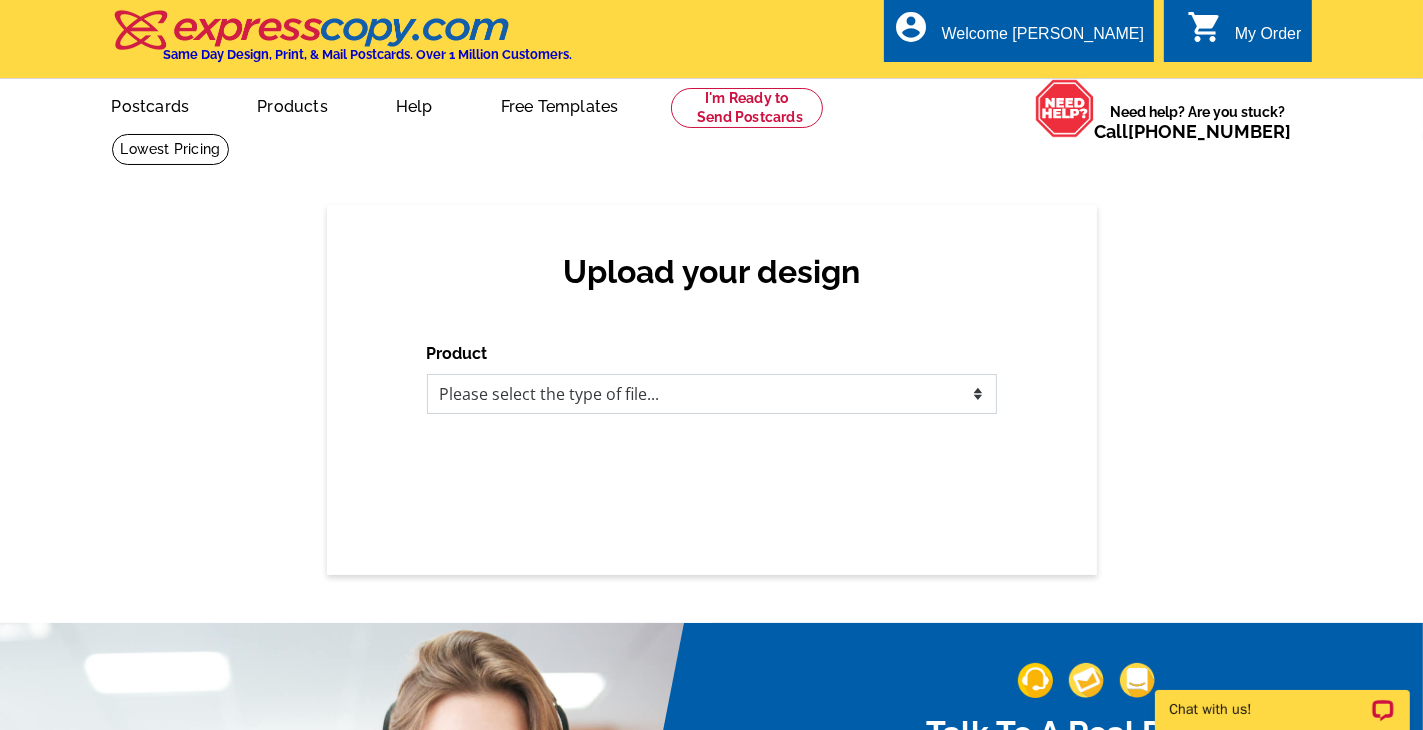 scroll, scrollTop: 0, scrollLeft: 0, axis: both 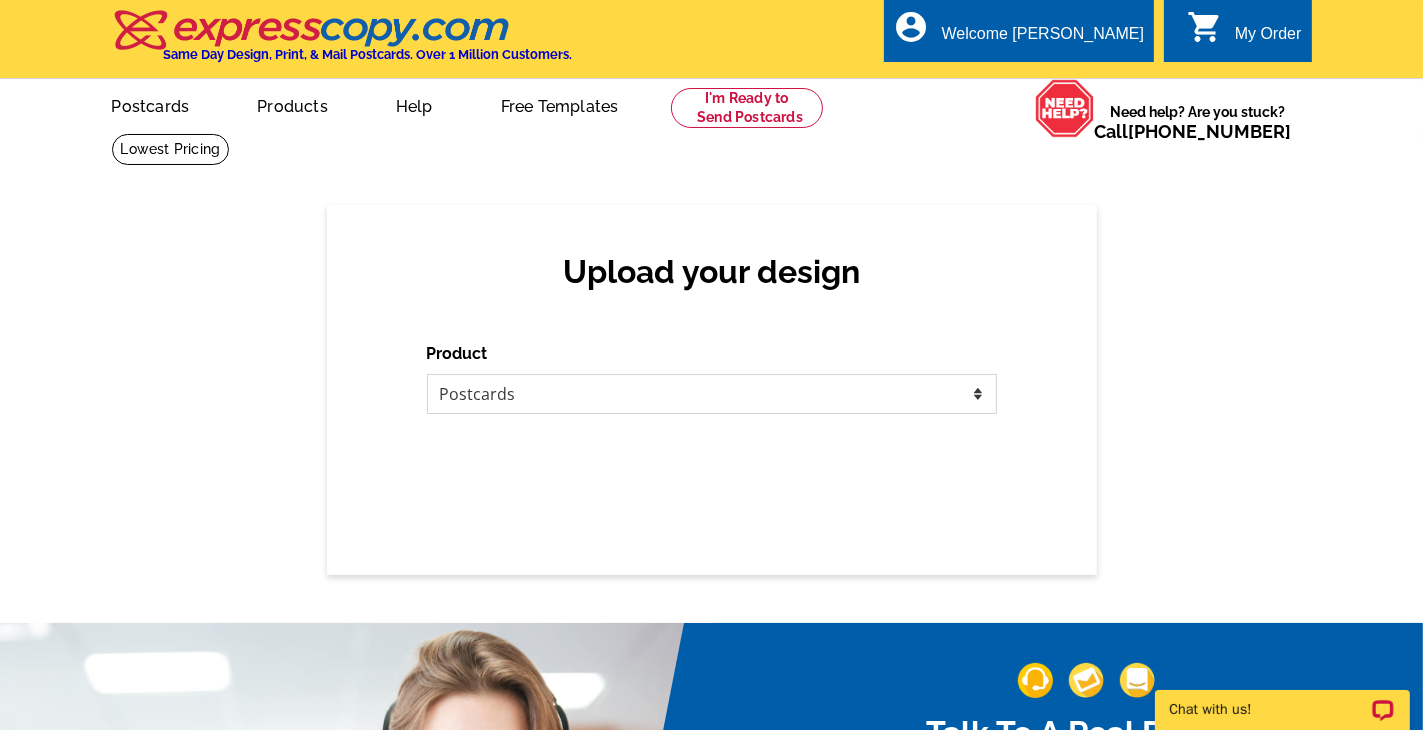 click on "Please select the type of file...
Postcards
Business Cards
Letters and flyers
Greeting Cards
Door Hangers" at bounding box center (712, 394) 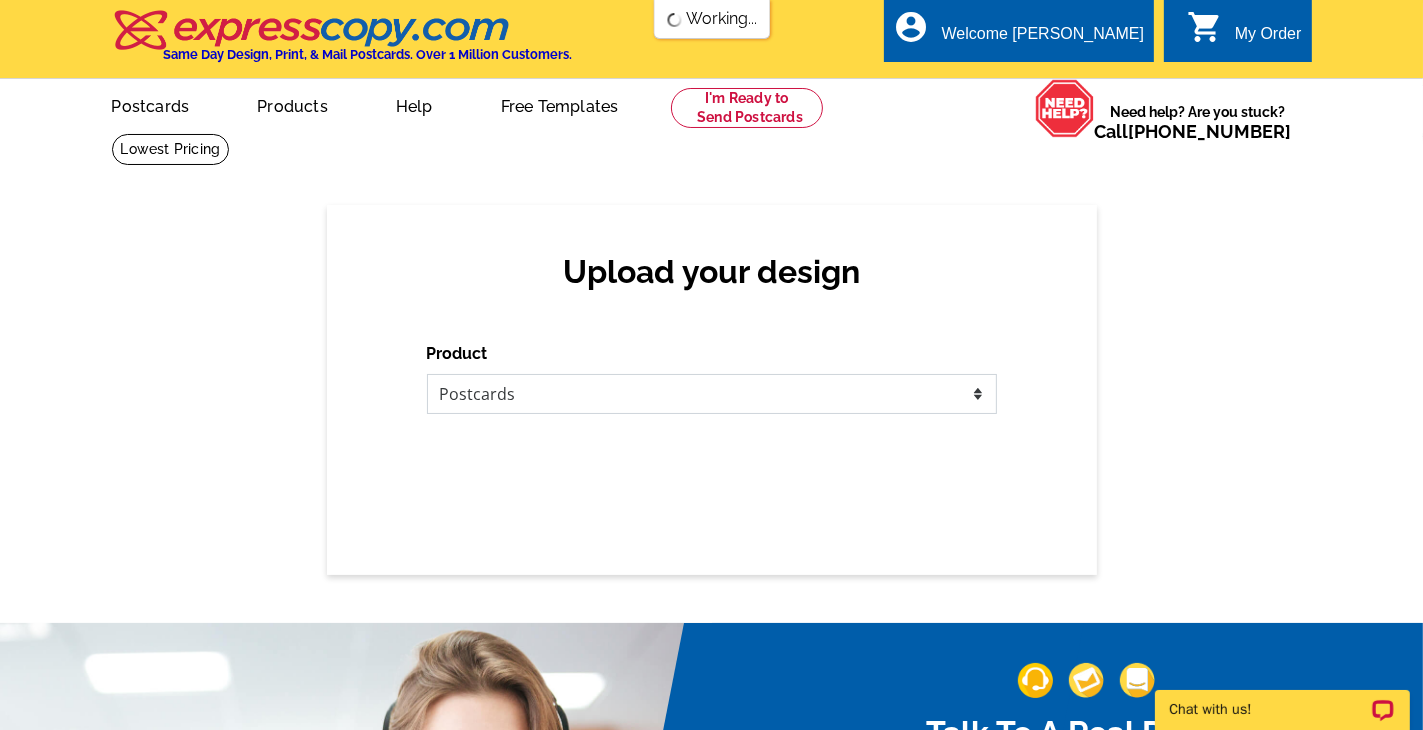 scroll, scrollTop: 0, scrollLeft: 0, axis: both 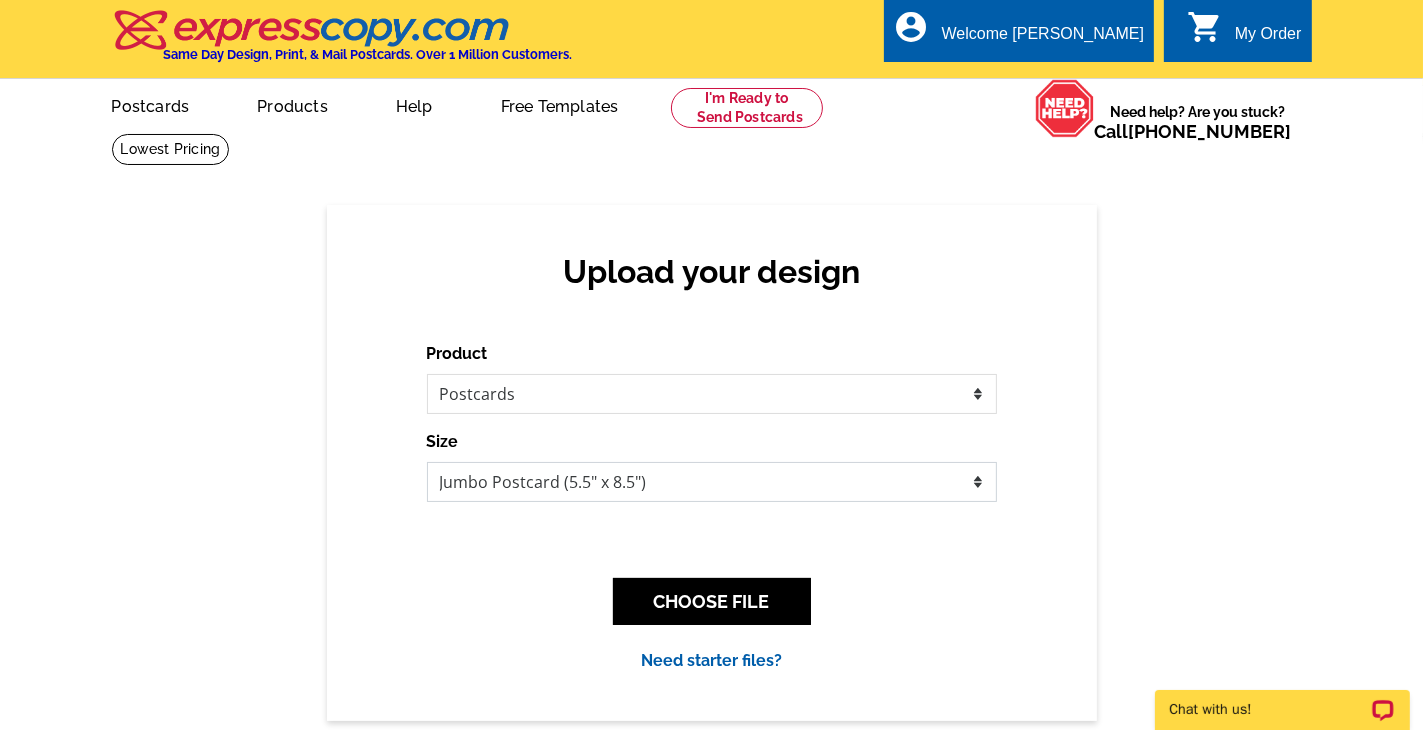 click on "Jumbo Postcard (5.5" x 8.5") Regular Postcard (4.25" x 5.6") Panoramic Postcard (5.75" x 11.25") Giant Postcard (8.5" x 11") EDDM Postcard (6.125" x 8.25")" at bounding box center (712, 482) 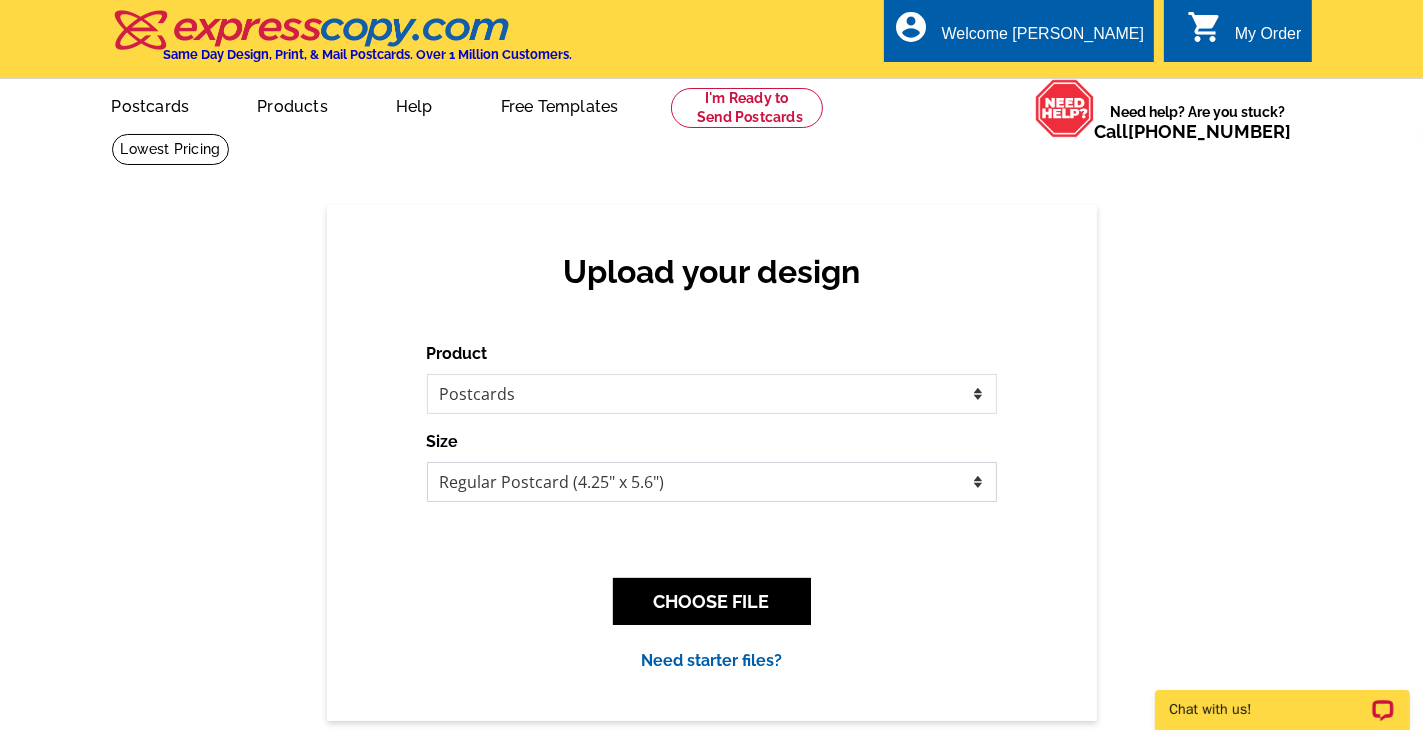 click on "Jumbo Postcard (5.5" x 8.5") Regular Postcard (4.25" x 5.6") Panoramic Postcard (5.75" x 11.25") Giant Postcard (8.5" x 11") EDDM Postcard (6.125" x 8.25")" at bounding box center [712, 482] 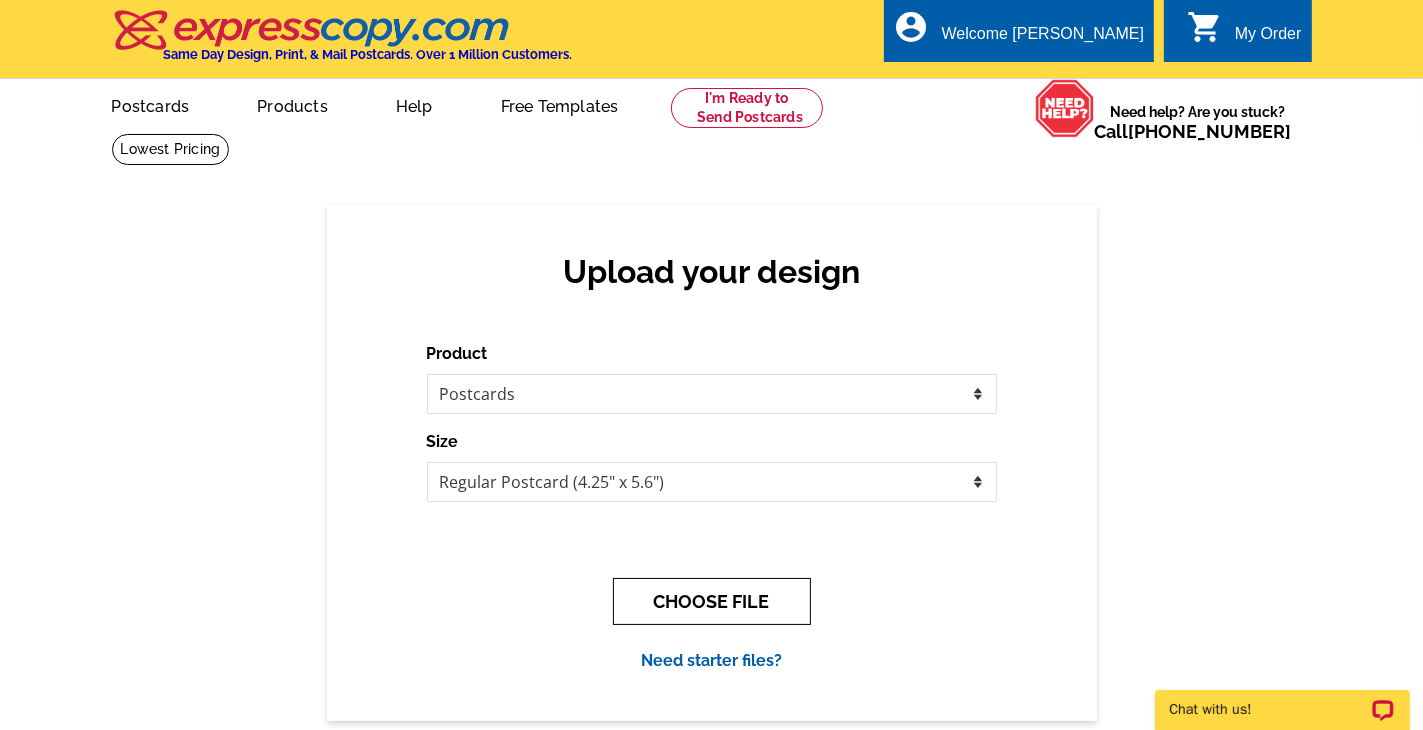 click on "CHOOSE FILE" at bounding box center [712, 601] 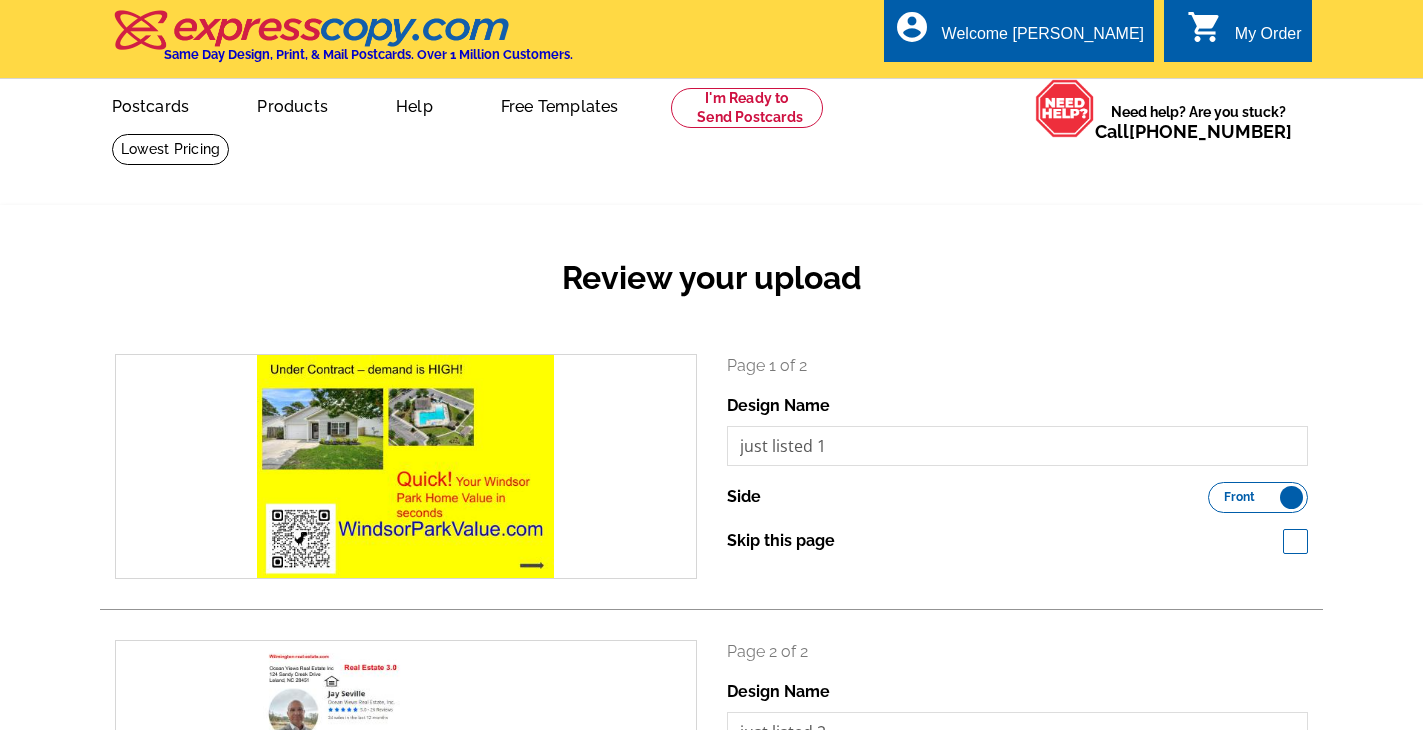 scroll, scrollTop: 0, scrollLeft: 0, axis: both 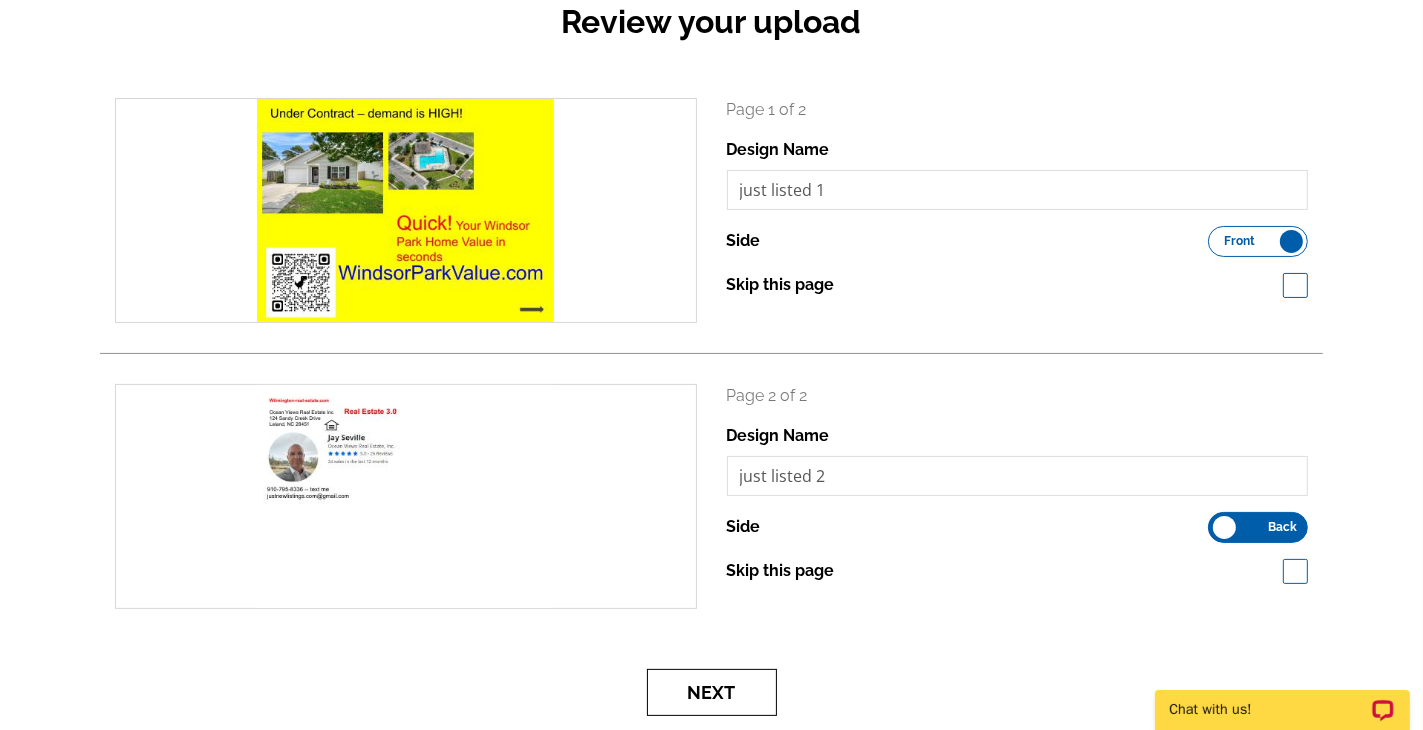 click on "Next" at bounding box center (712, 692) 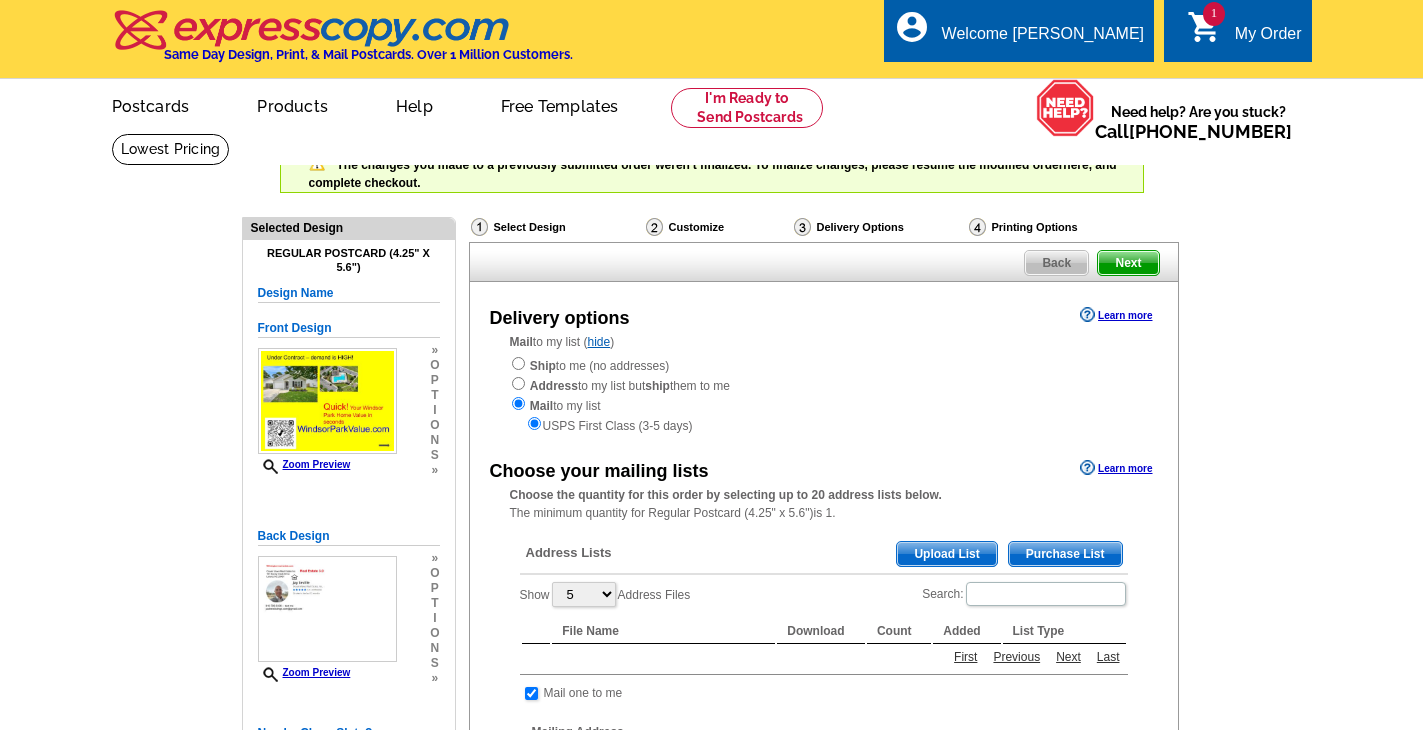scroll, scrollTop: 0, scrollLeft: 0, axis: both 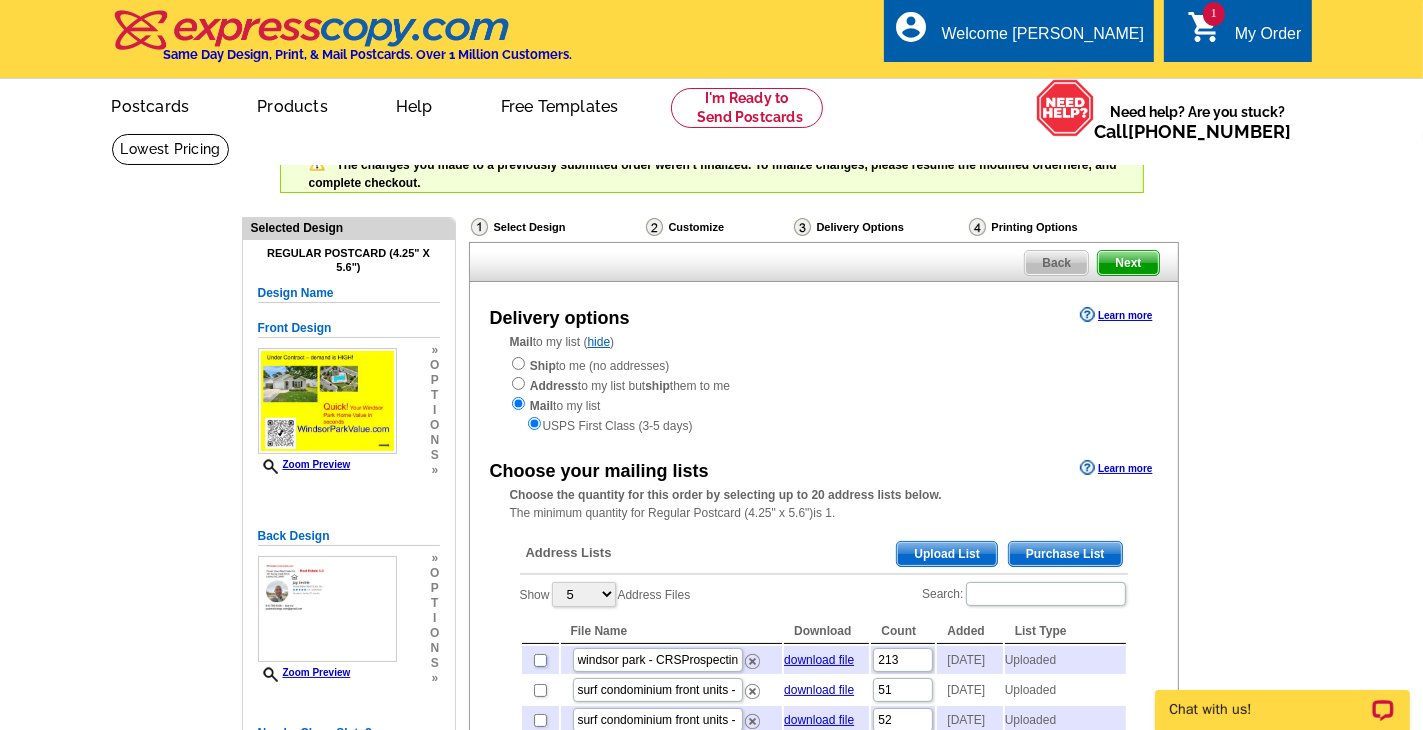click at bounding box center (540, 660) 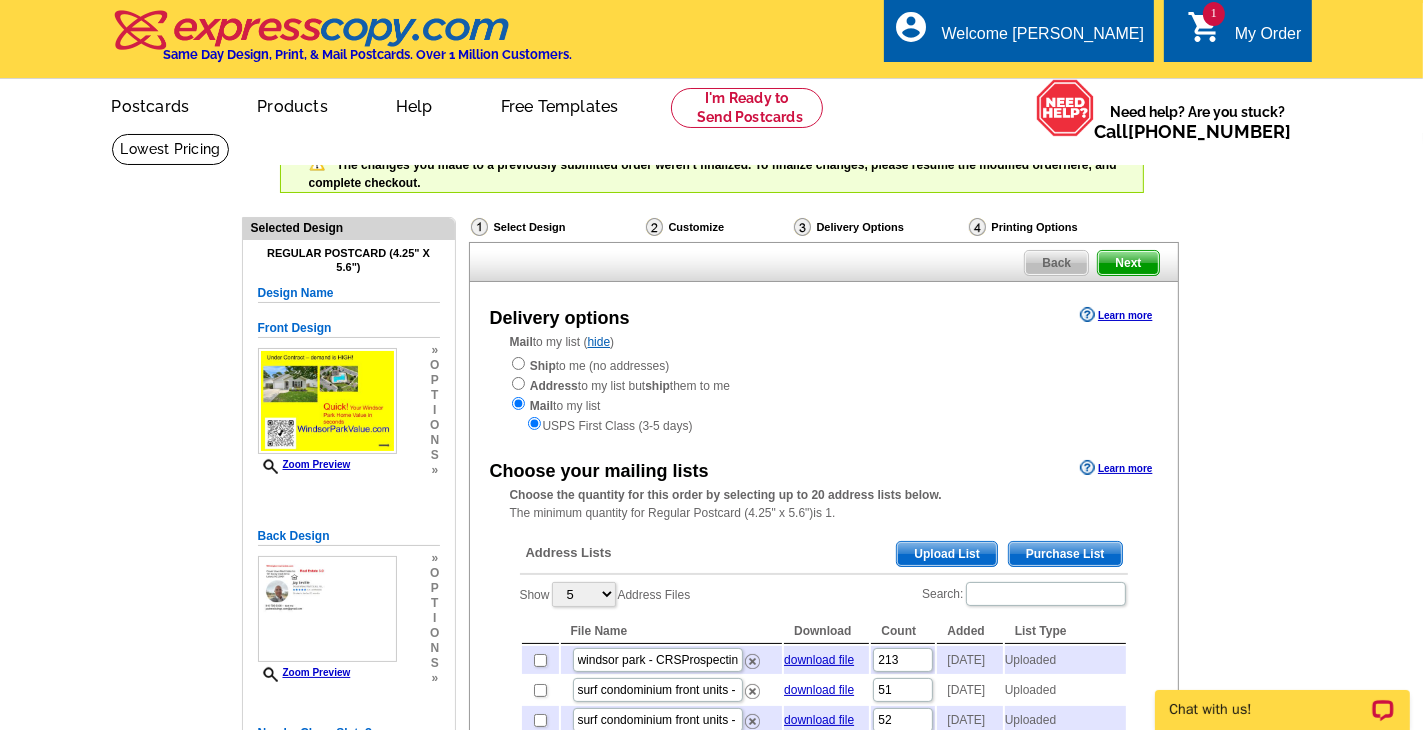 checkbox on "true" 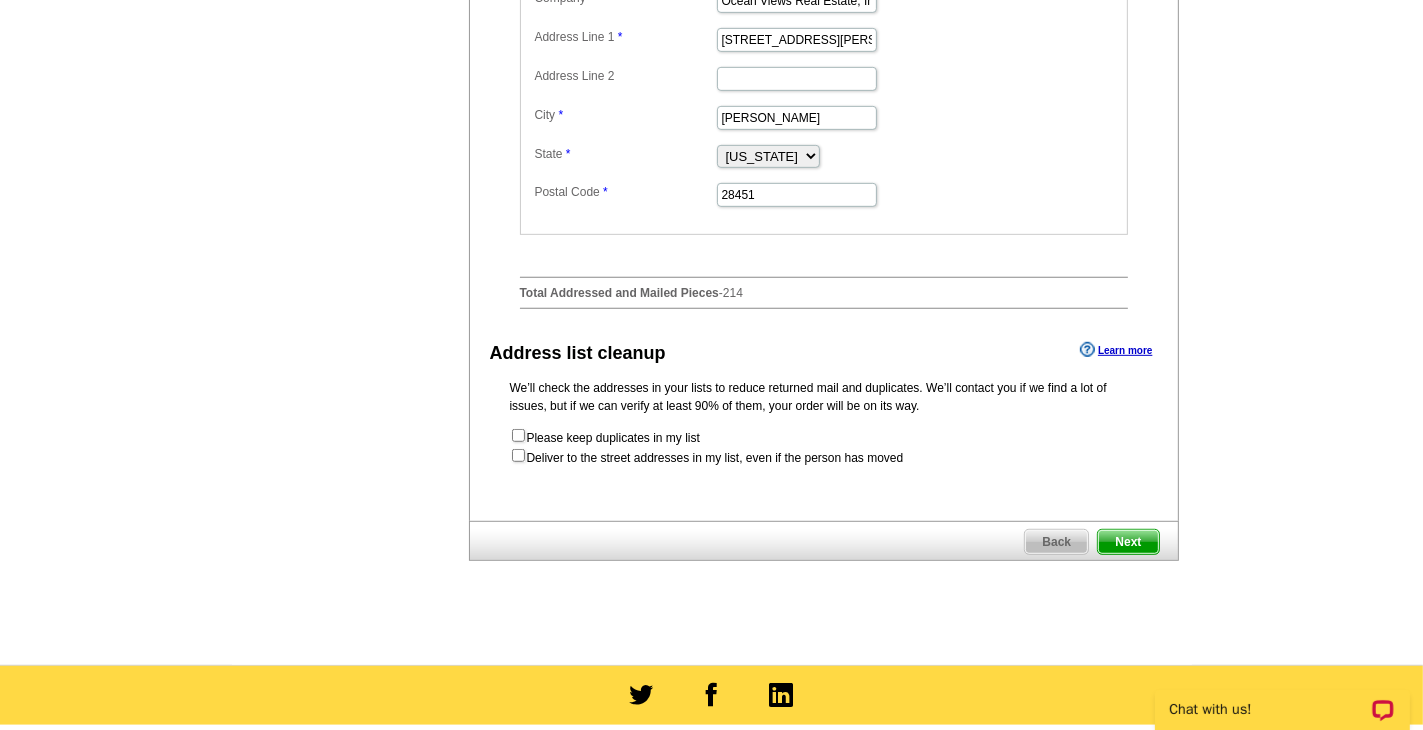 scroll, scrollTop: 1049, scrollLeft: 0, axis: vertical 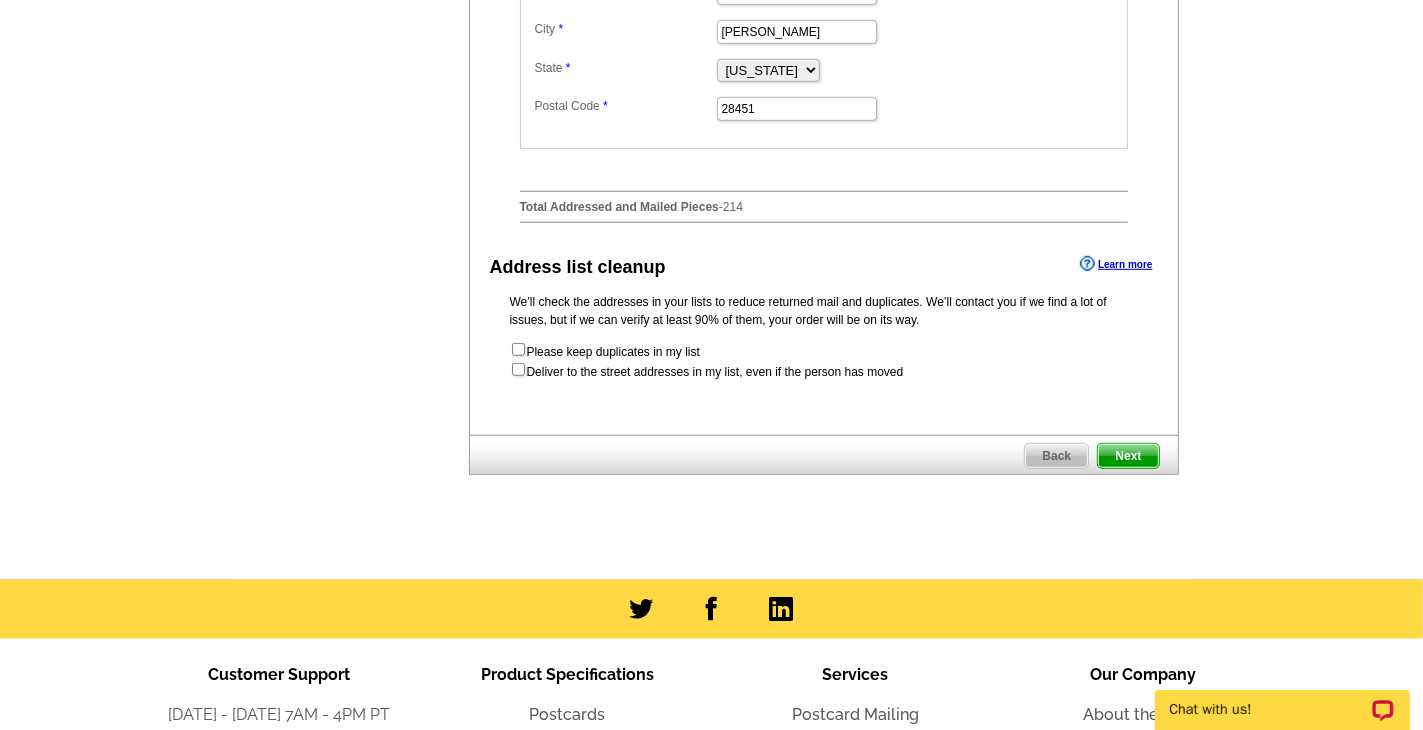 click on "Next" at bounding box center [1128, 456] 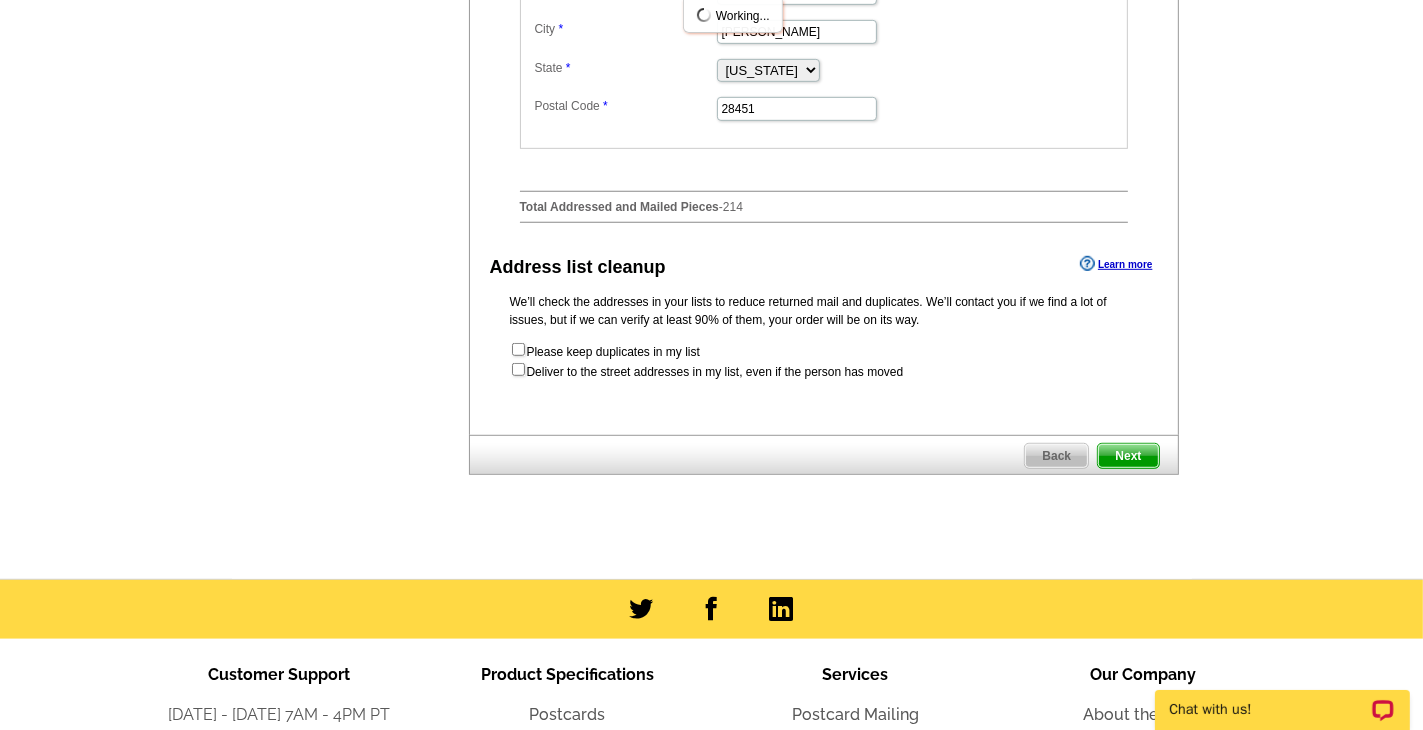 scroll, scrollTop: 0, scrollLeft: 0, axis: both 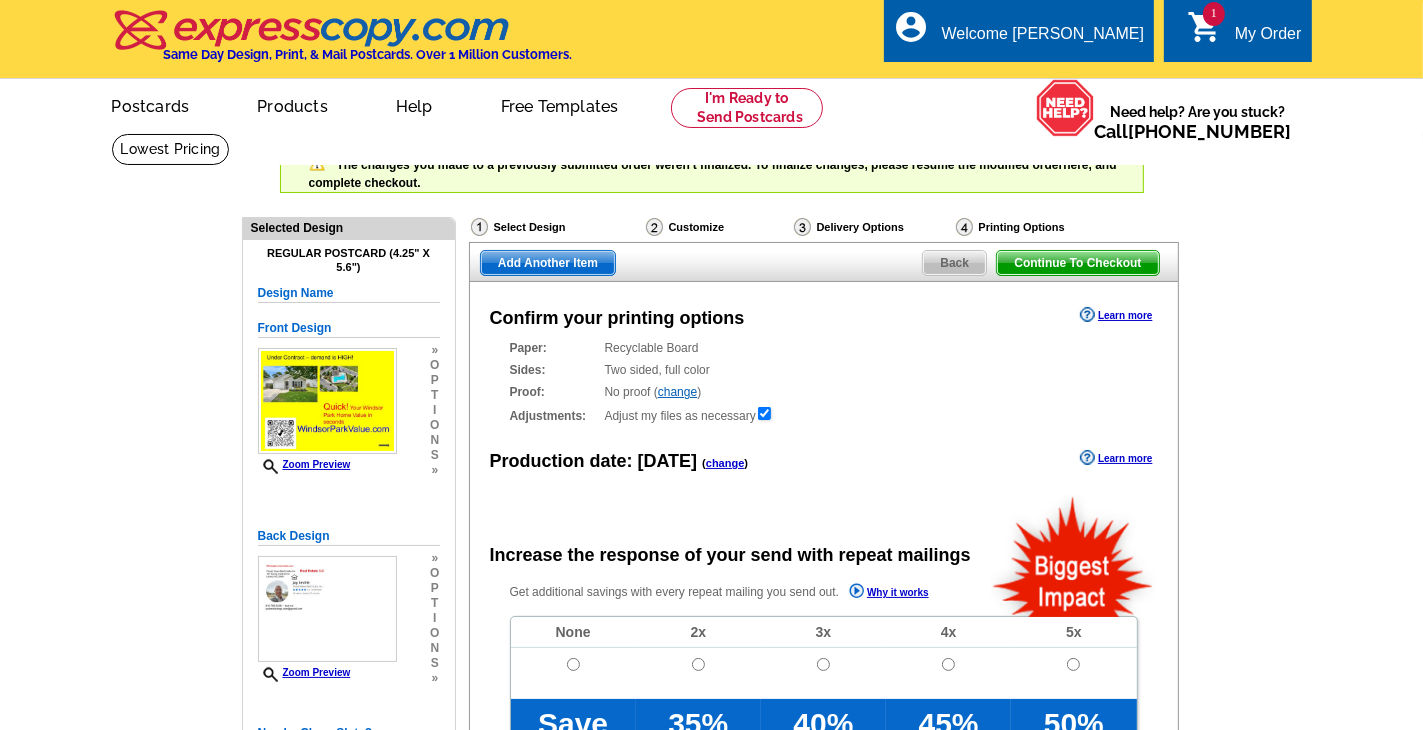 radio on "false" 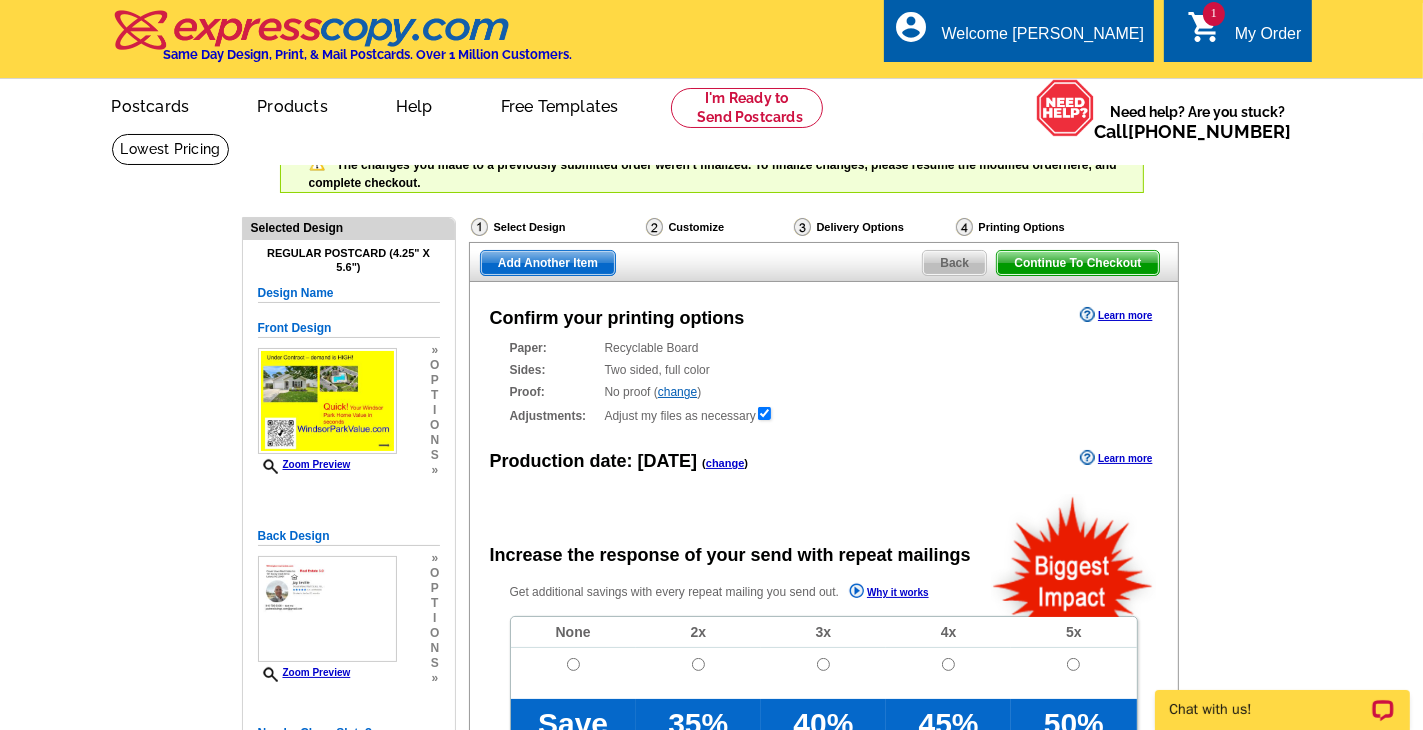 scroll, scrollTop: 0, scrollLeft: 0, axis: both 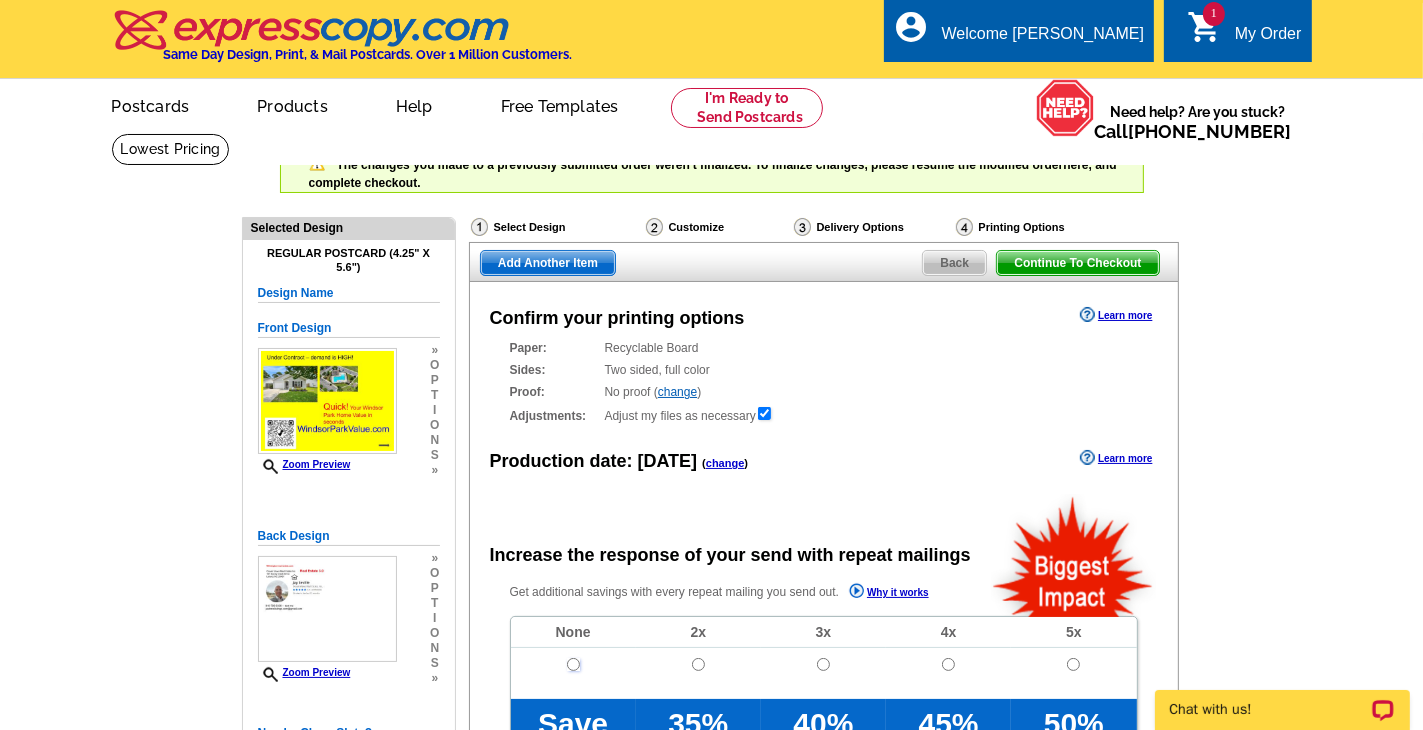 click at bounding box center (573, 664) 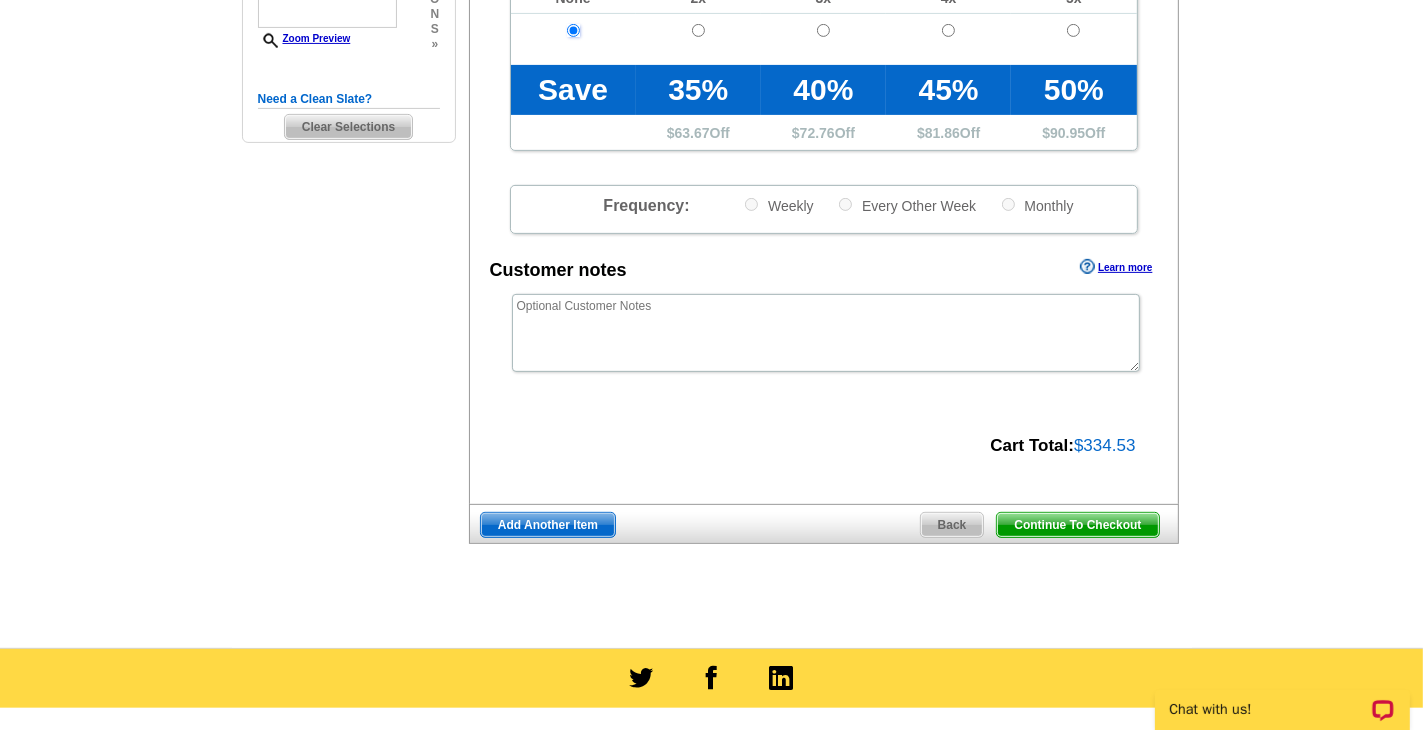 scroll, scrollTop: 637, scrollLeft: 0, axis: vertical 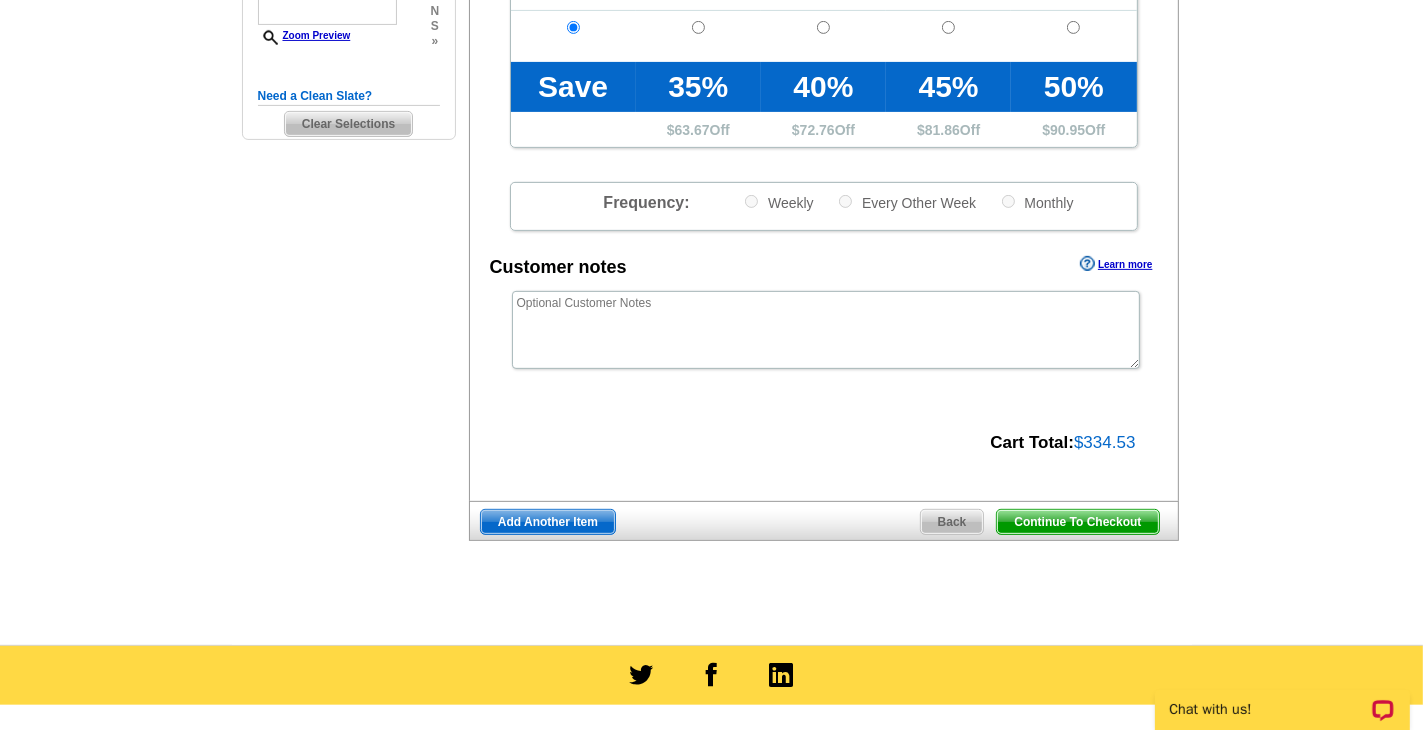 click on "Continue To Checkout" at bounding box center [1077, 522] 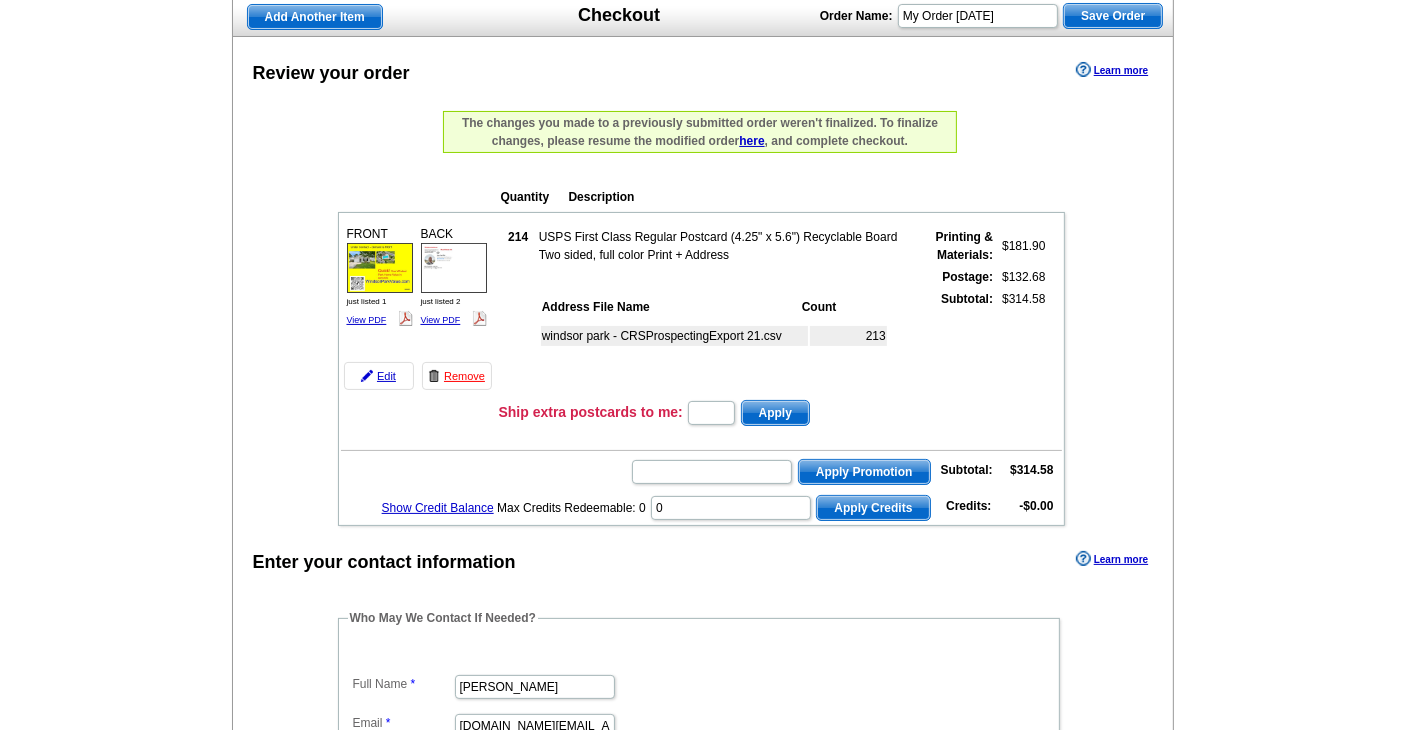 scroll, scrollTop: 0, scrollLeft: 0, axis: both 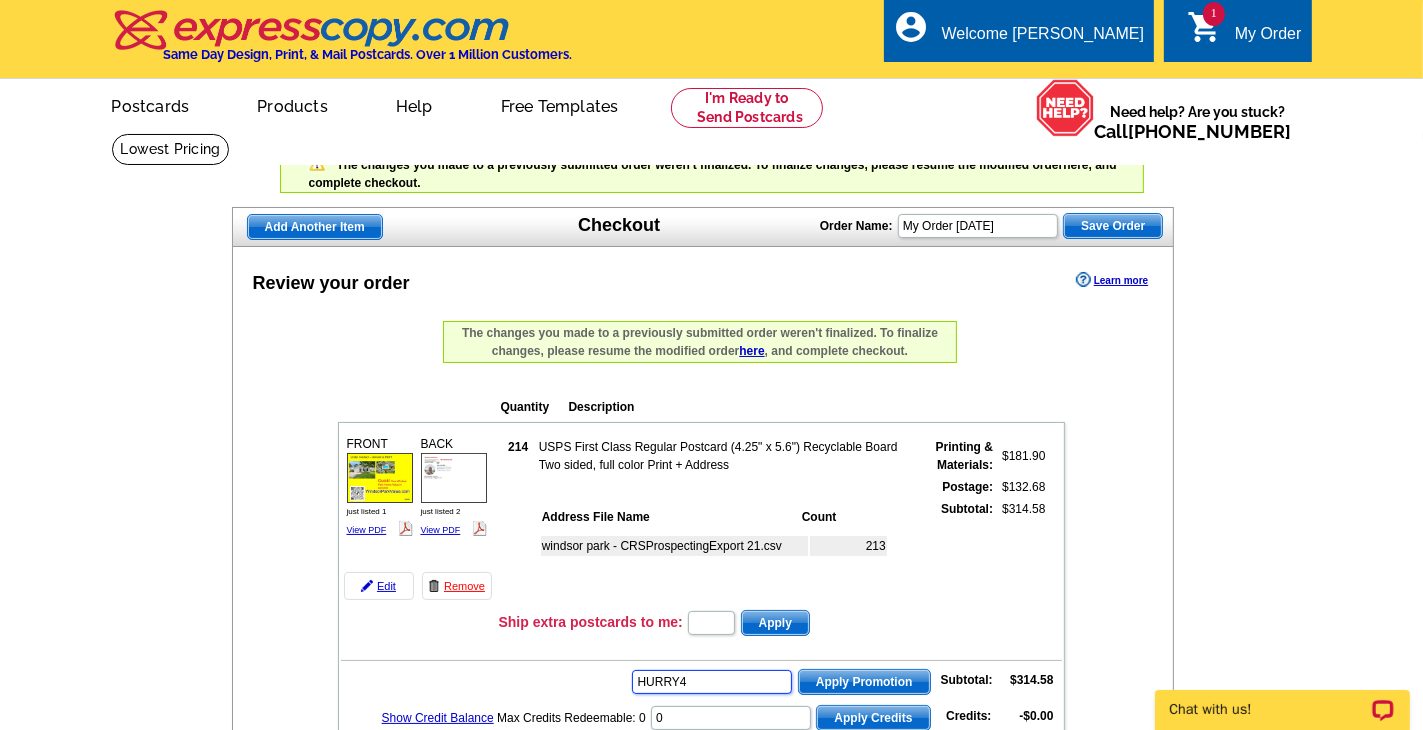 type on "HURRY40" 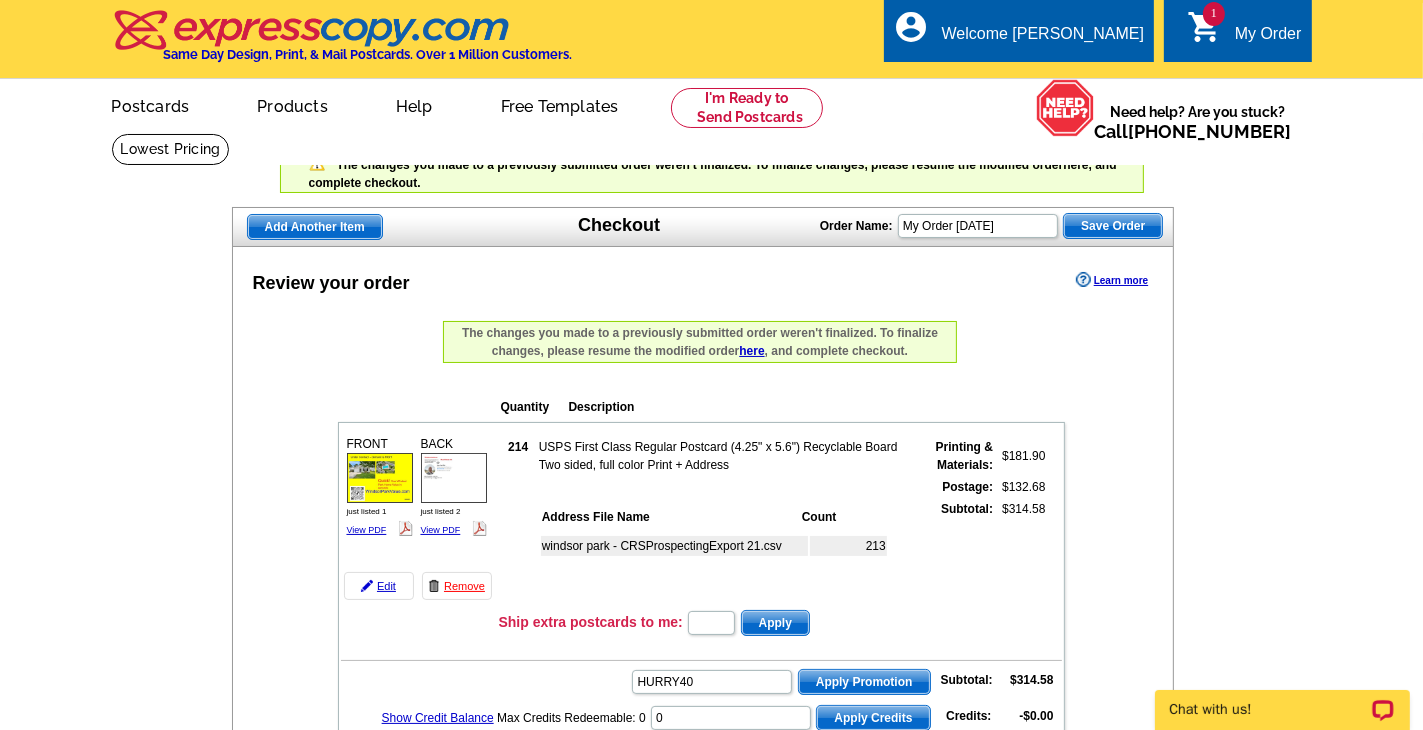 scroll, scrollTop: 0, scrollLeft: 0, axis: both 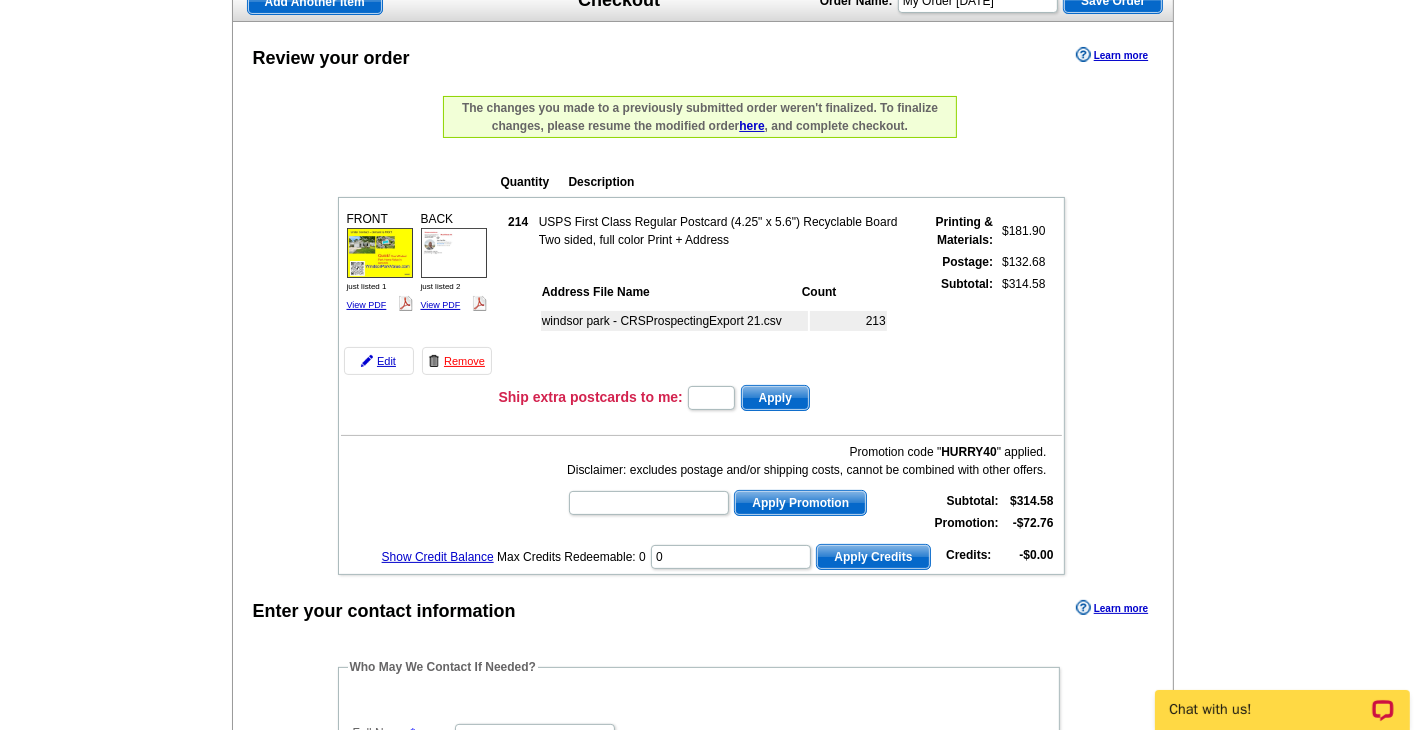 click at bounding box center [0, 1980] 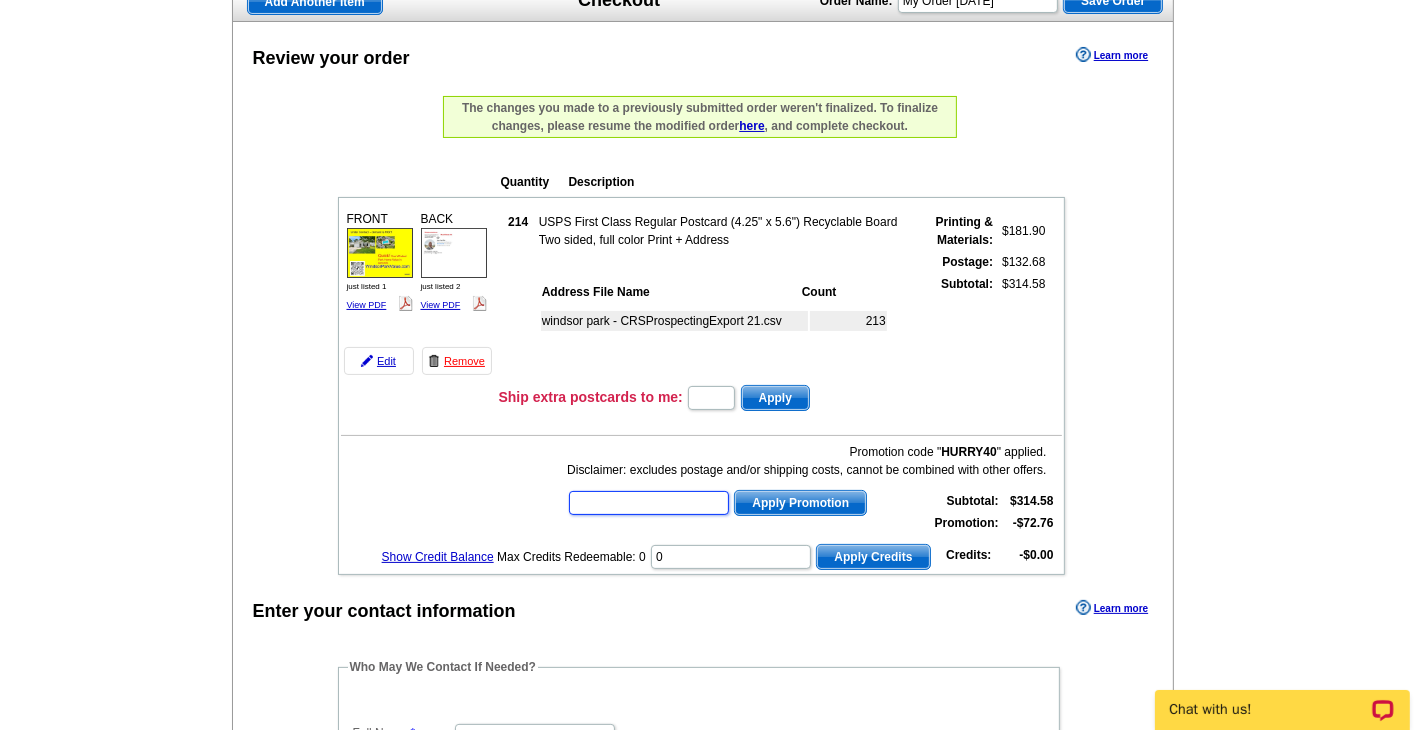 click at bounding box center [649, 503] 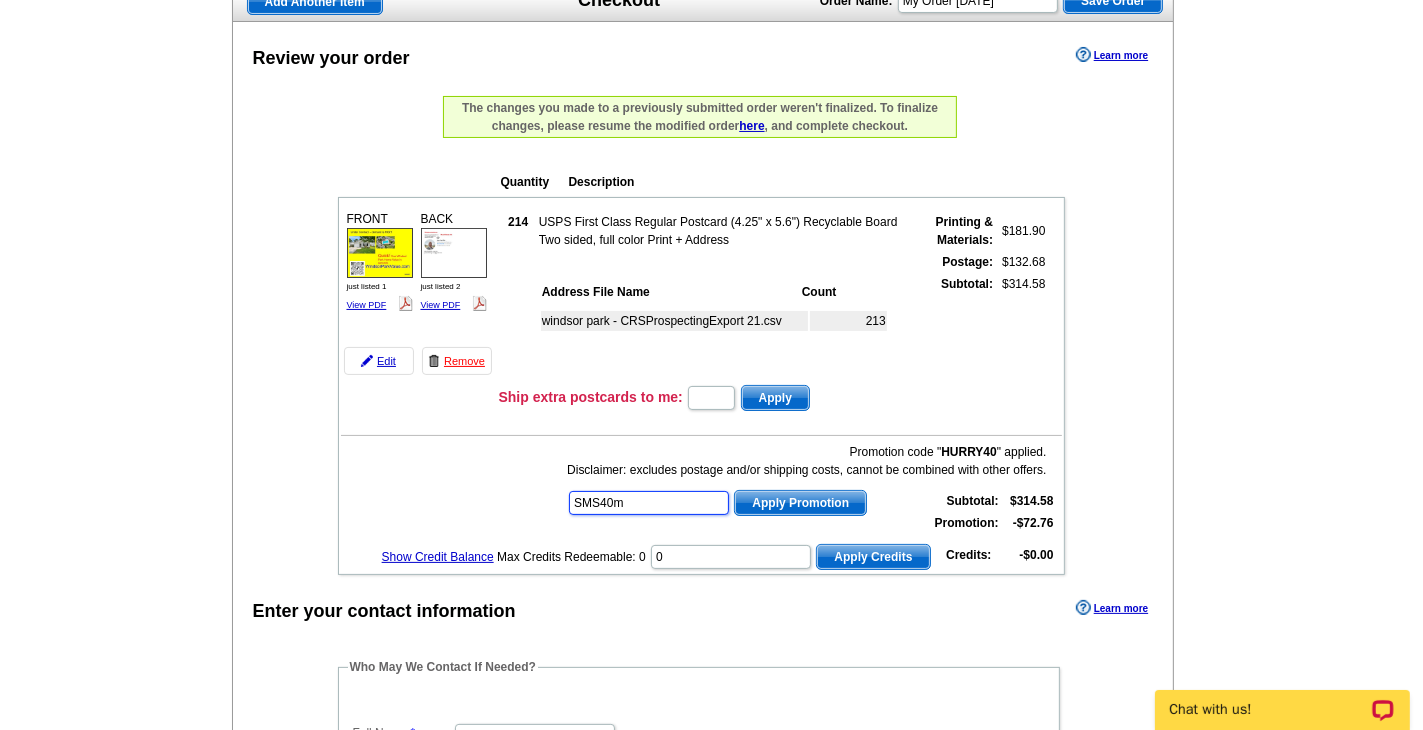 type on "SMS40m" 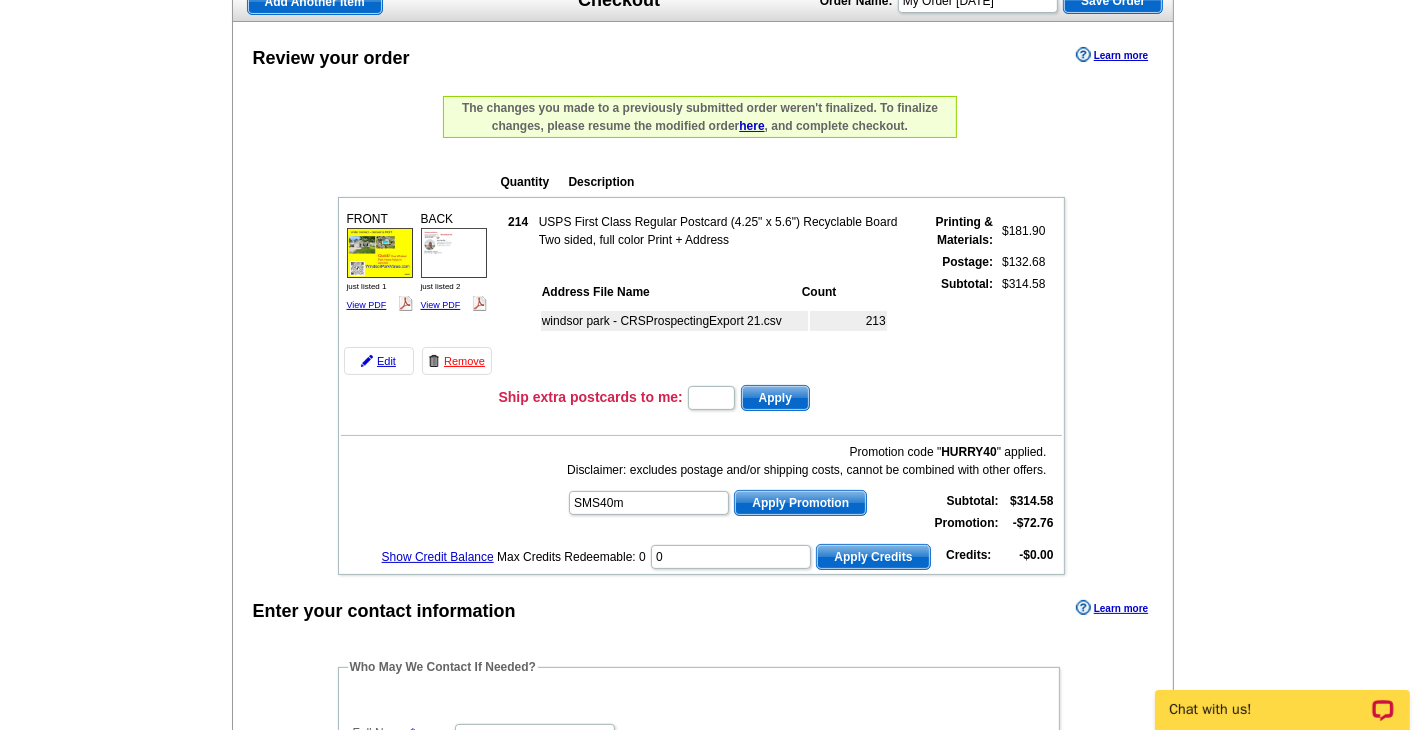 click on "Apply Promotion" at bounding box center (800, 503) 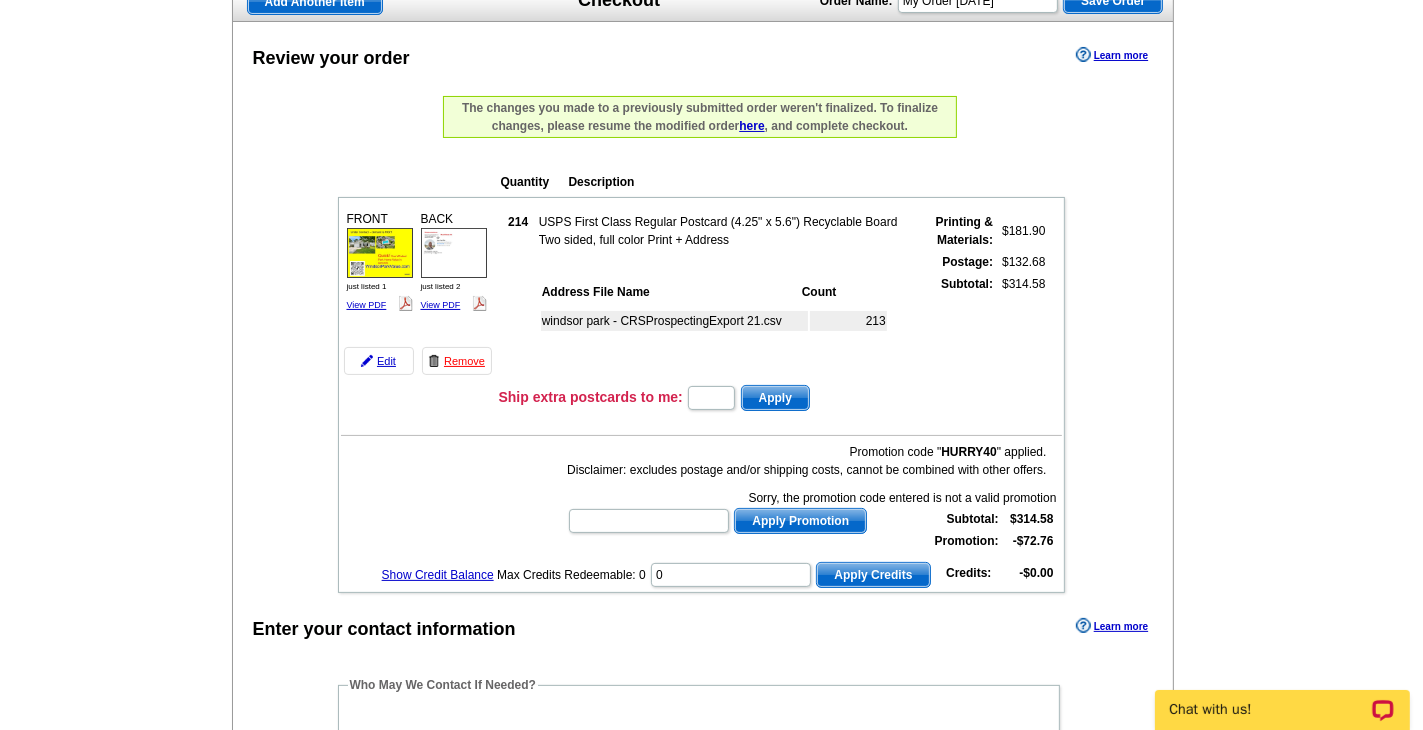click at bounding box center (711, 1998) 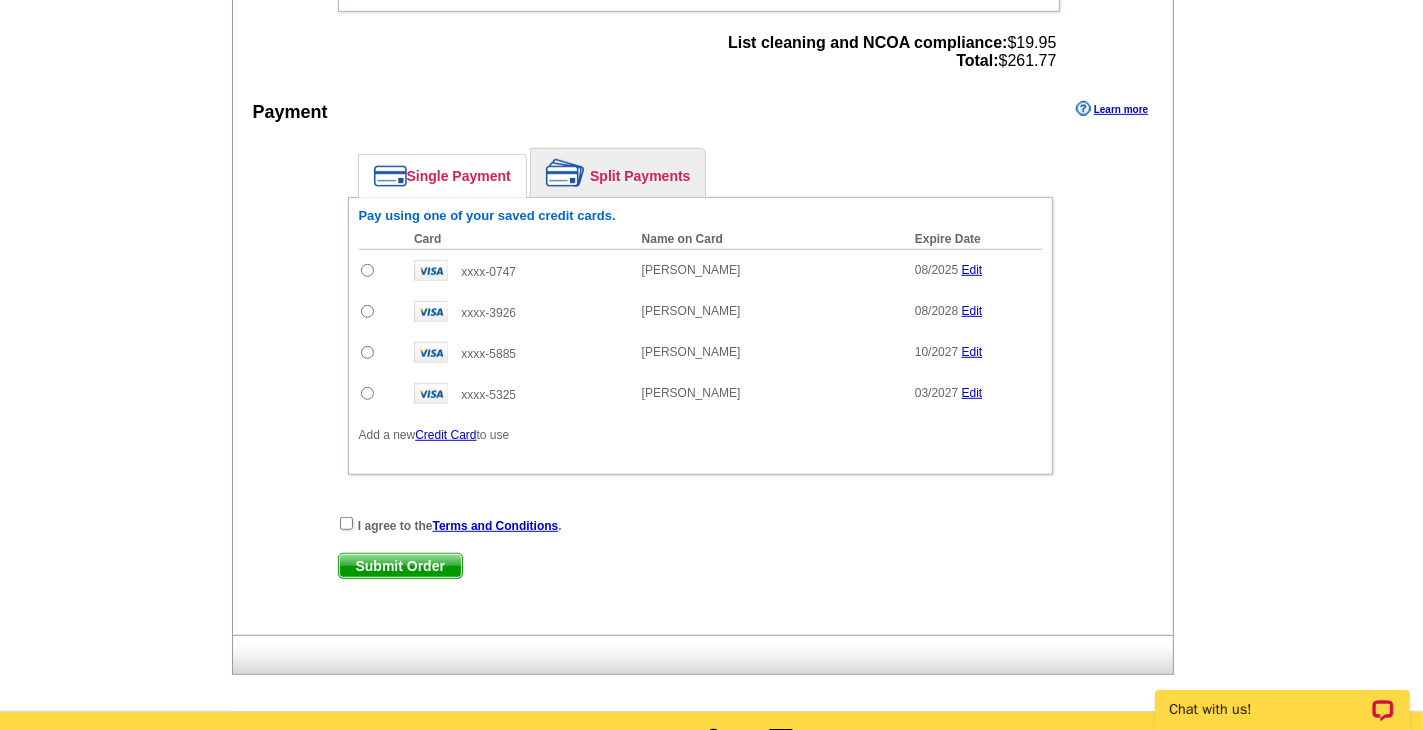 scroll, scrollTop: 1120, scrollLeft: 0, axis: vertical 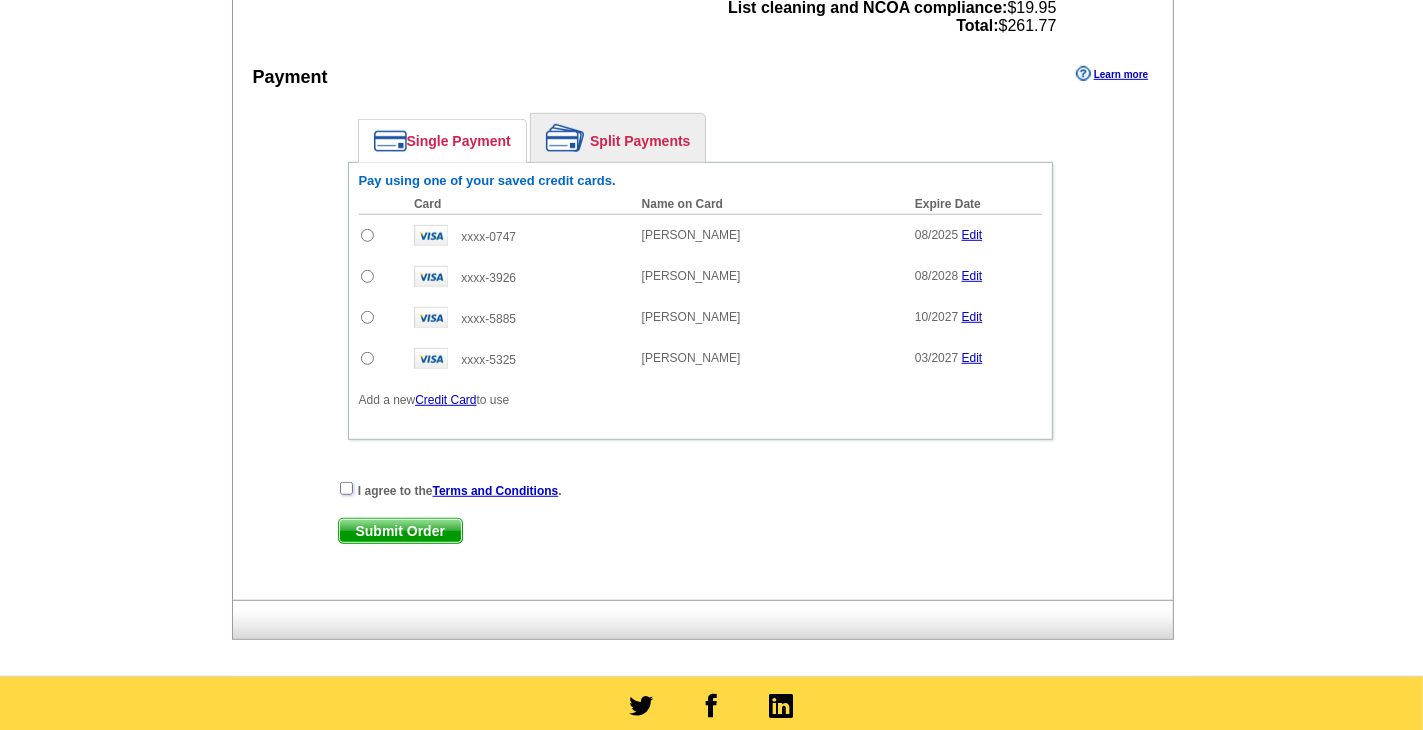 click at bounding box center (346, 488) 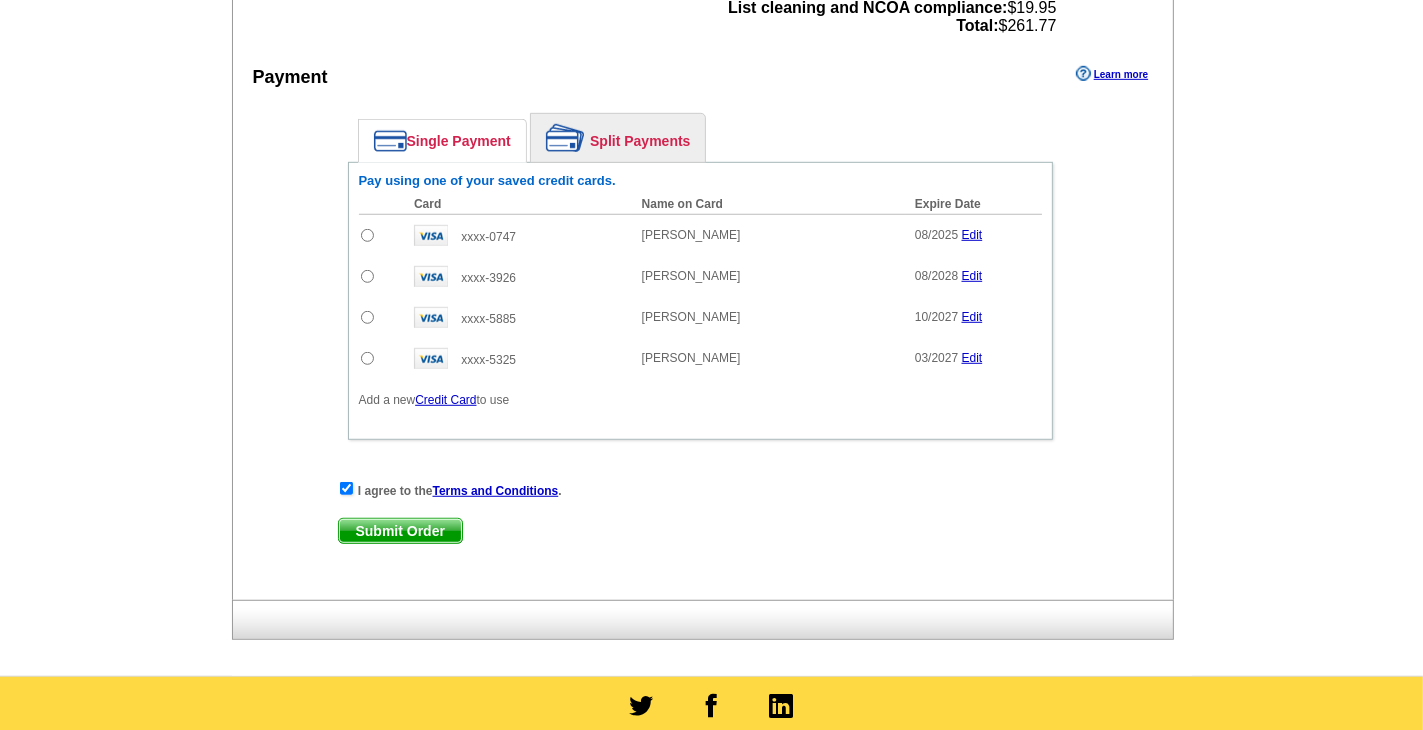 click at bounding box center [367, 276] 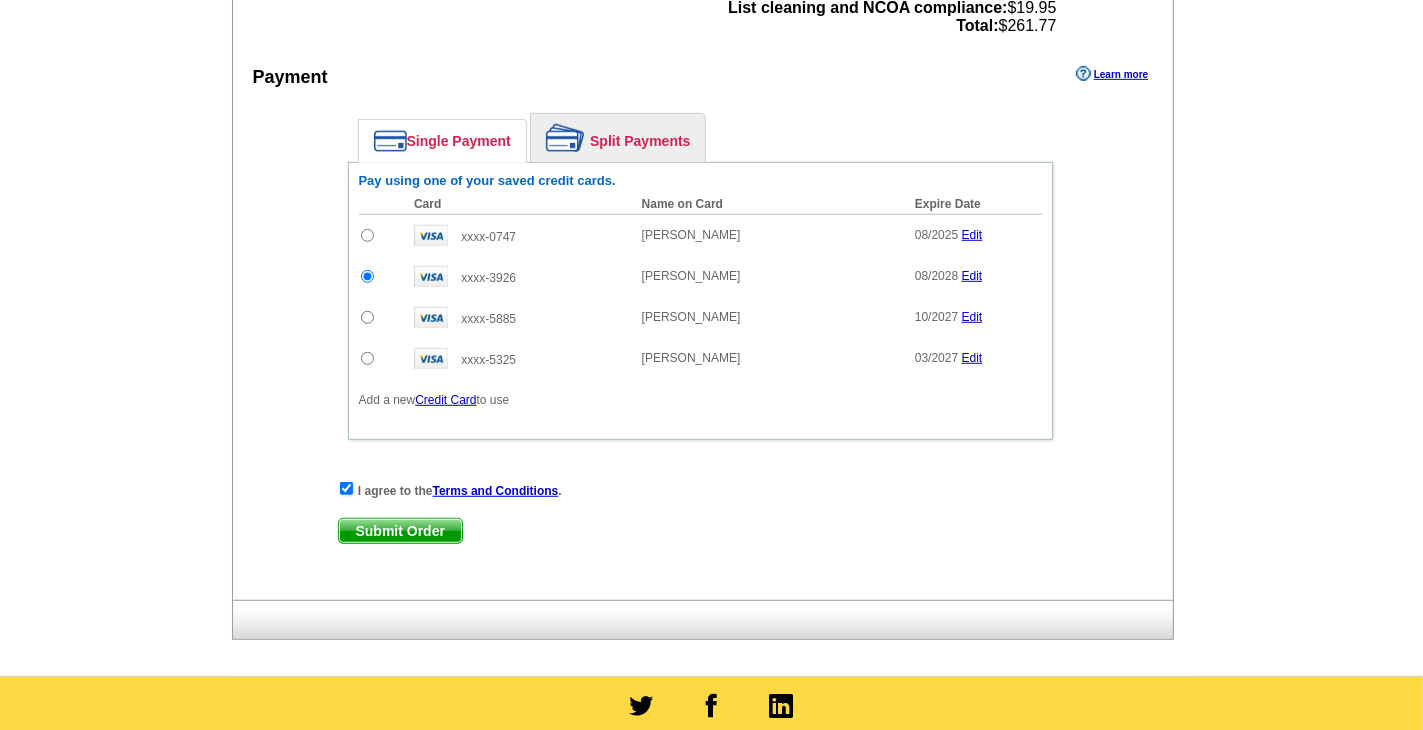 click on "Submit Order" at bounding box center (400, 531) 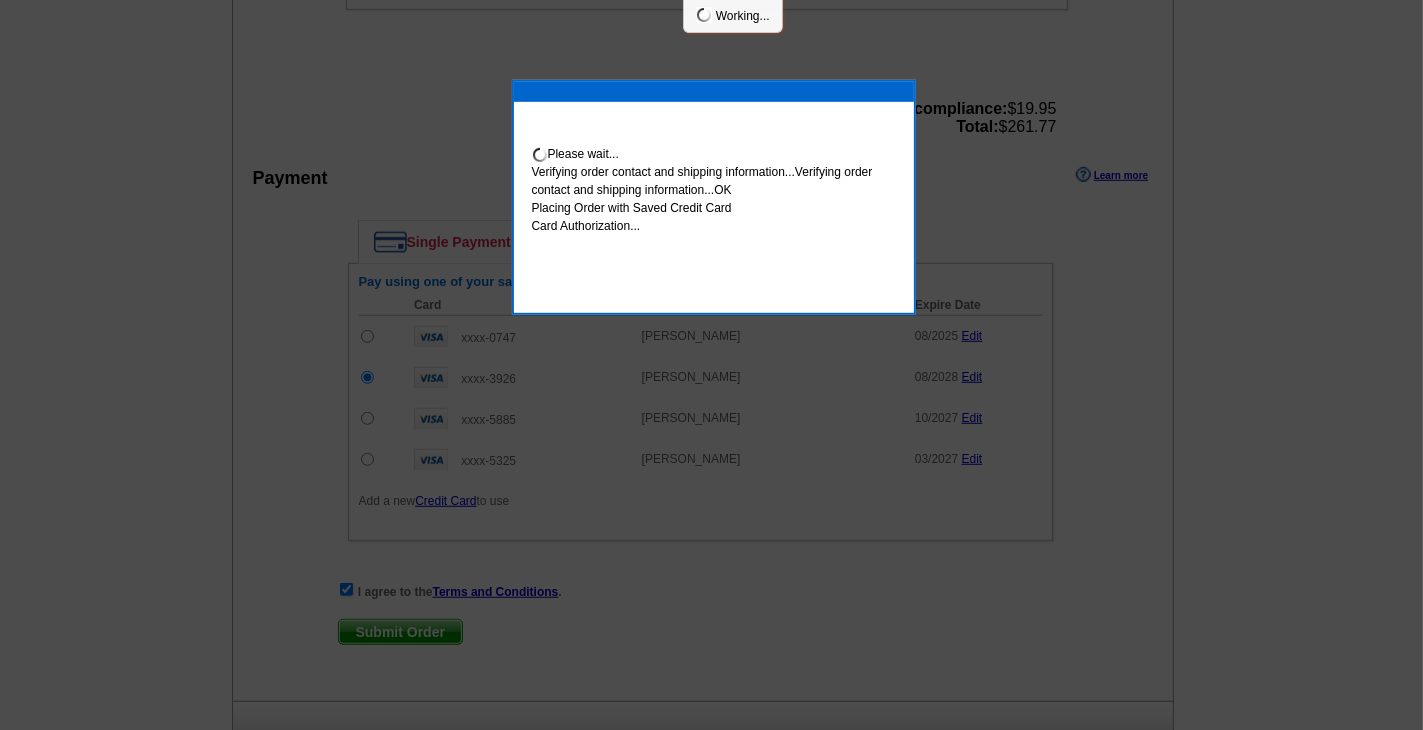 scroll, scrollTop: 1221, scrollLeft: 0, axis: vertical 